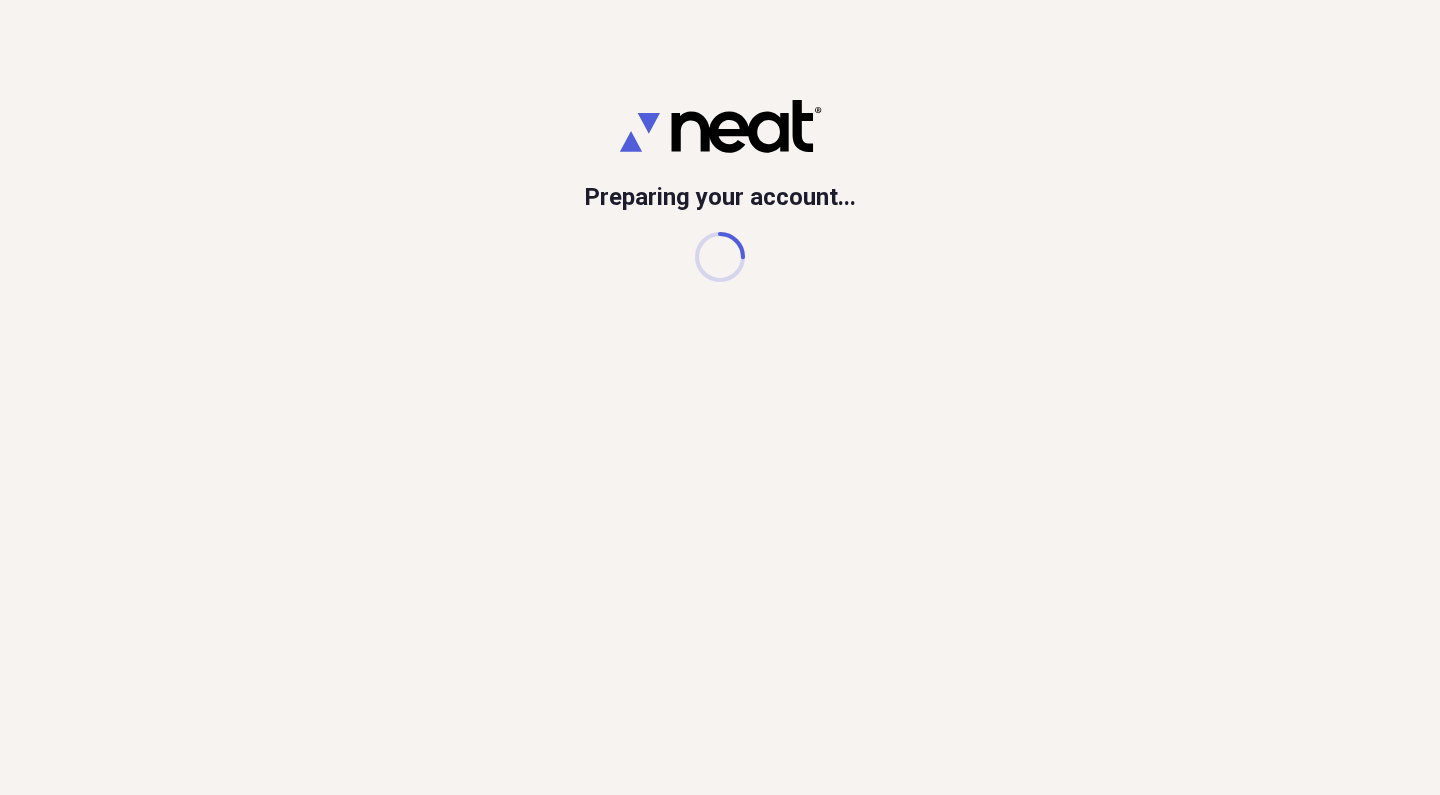 scroll, scrollTop: 0, scrollLeft: 0, axis: both 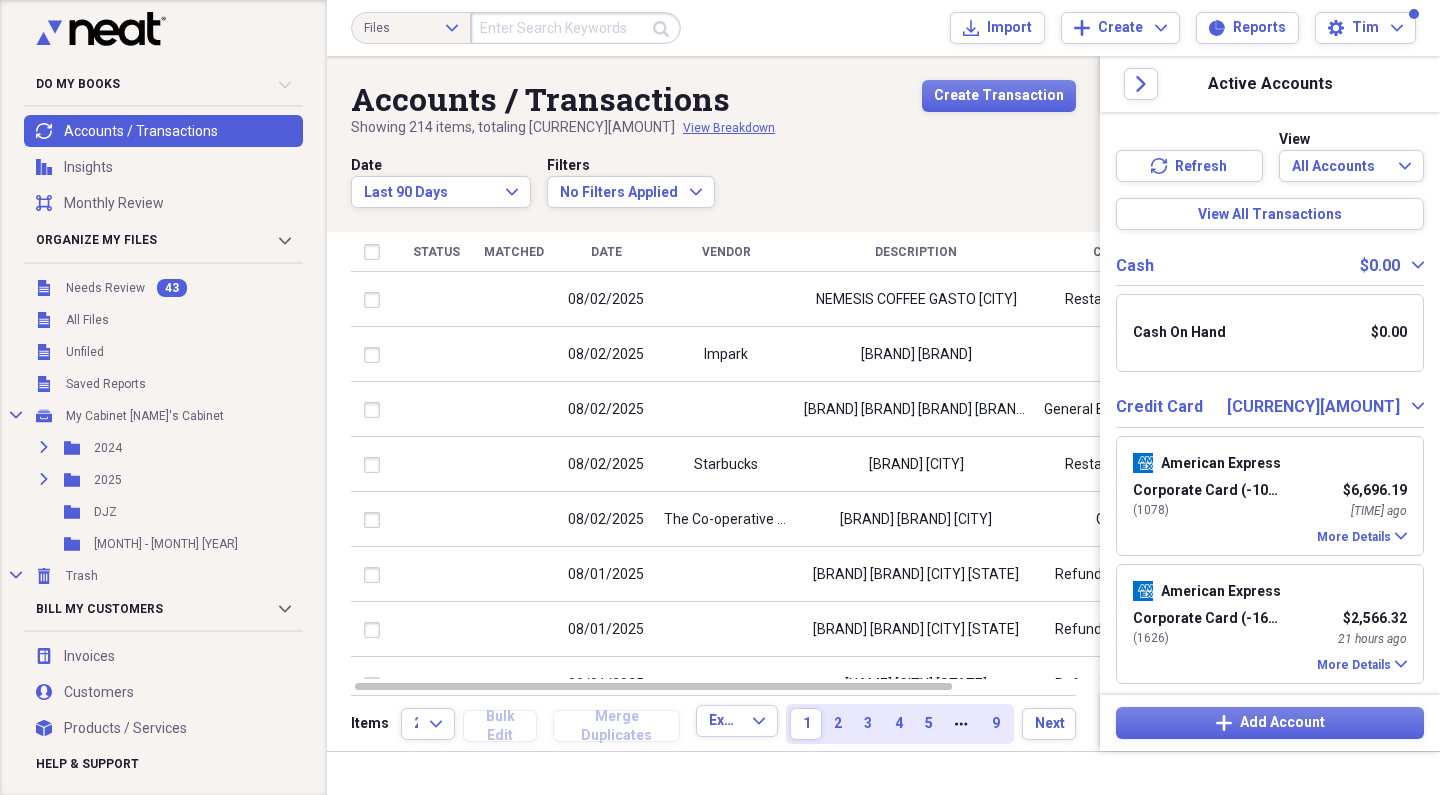 click on "Date Last 90 Days Expand Filters No Filters Applied Expand" at bounding box center [713, 181] 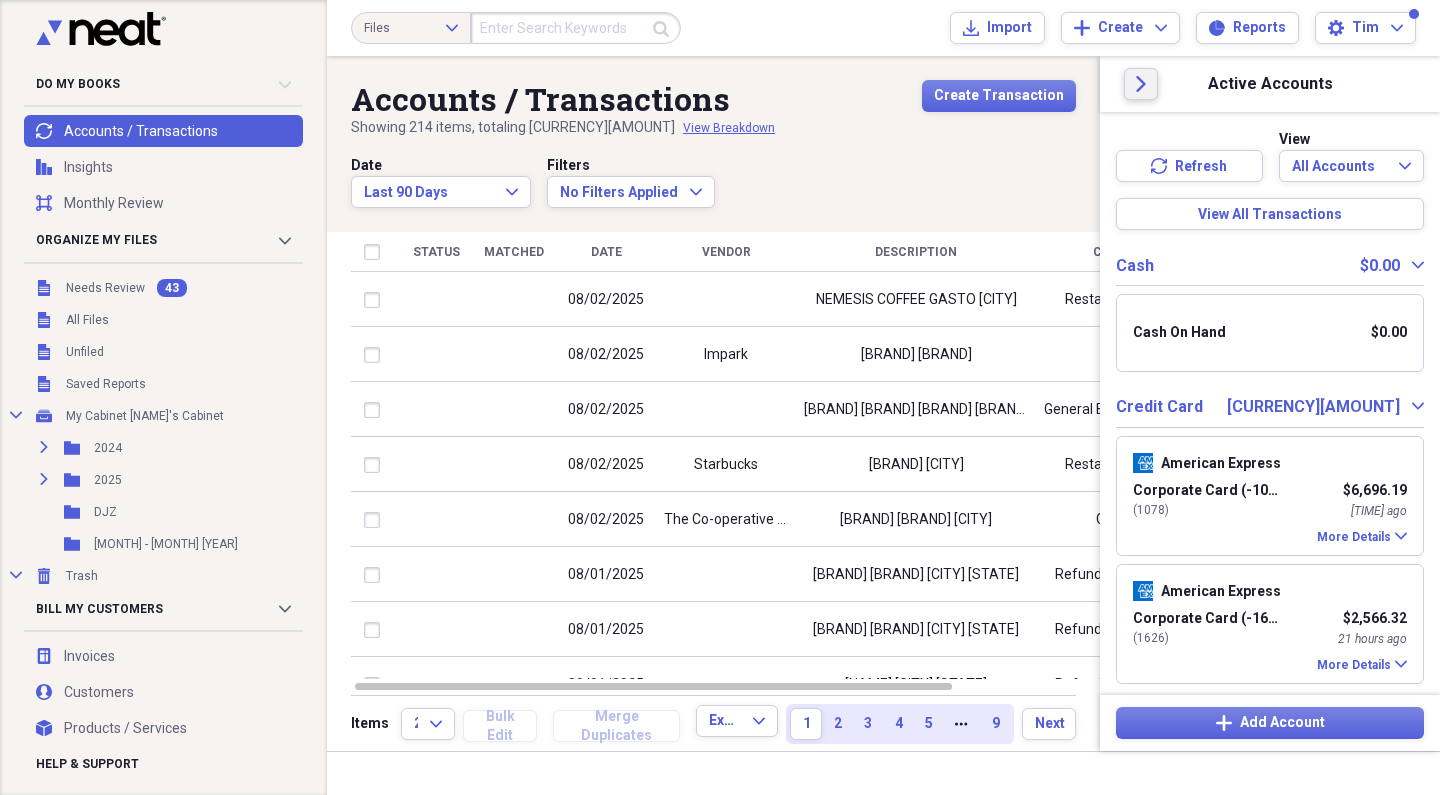click on "Close" 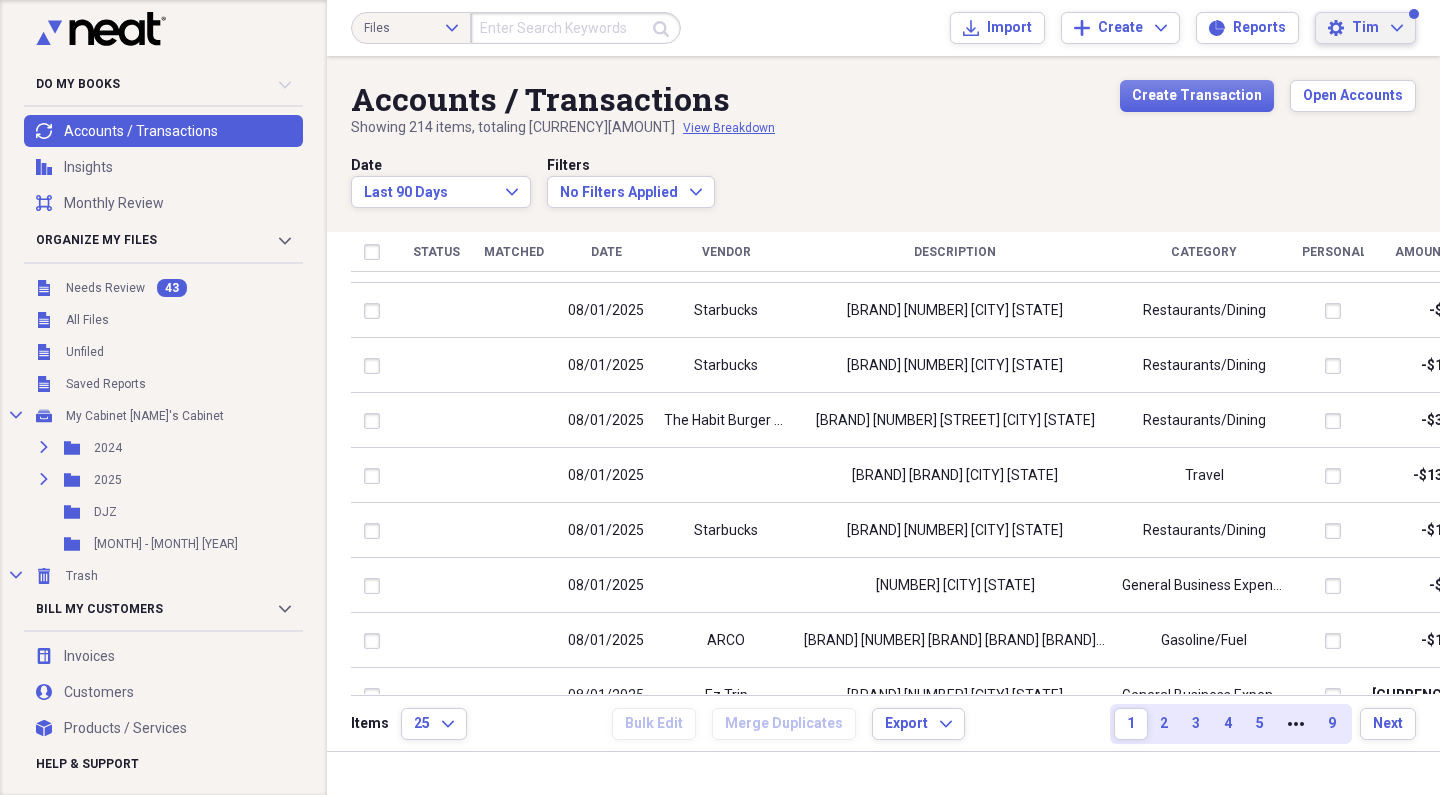 click 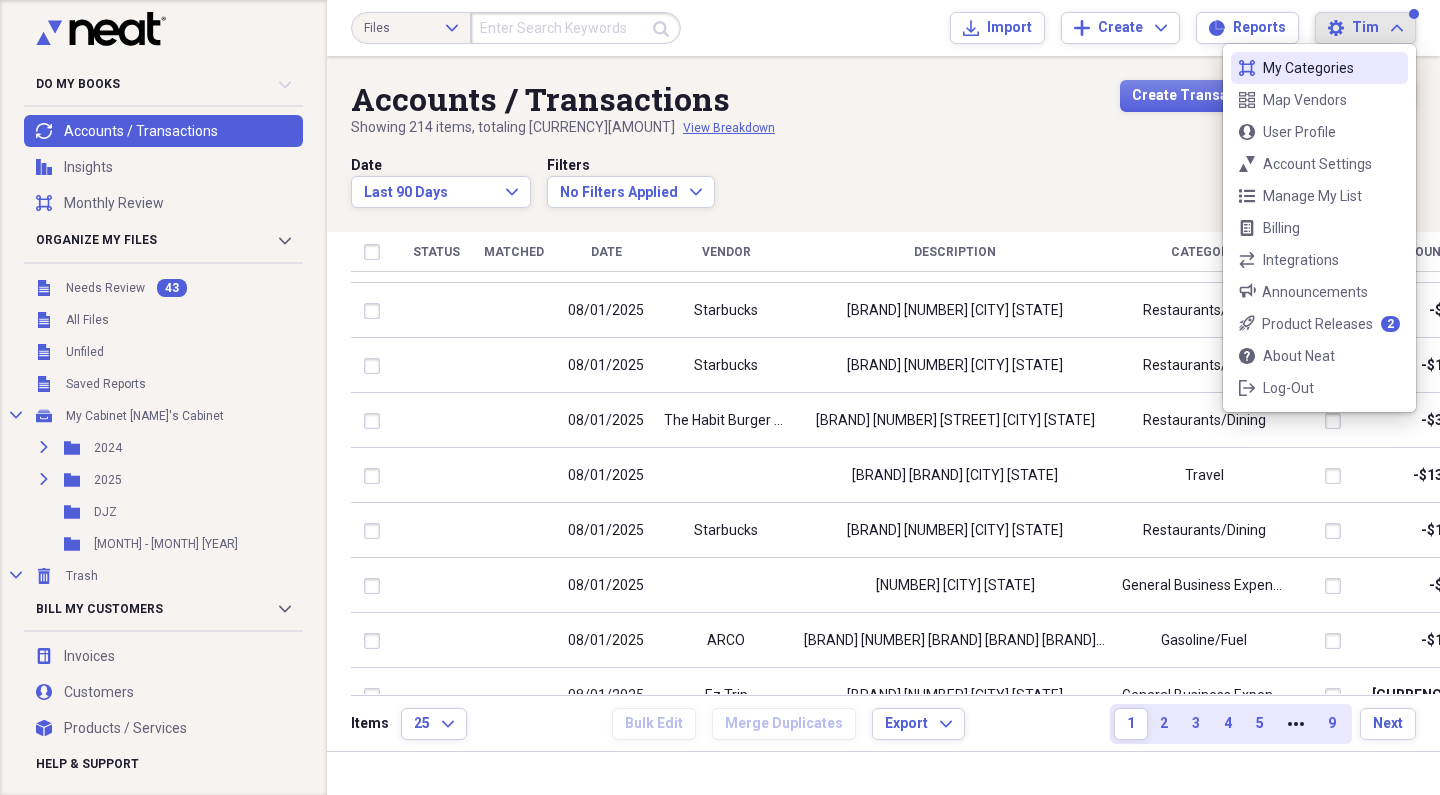click 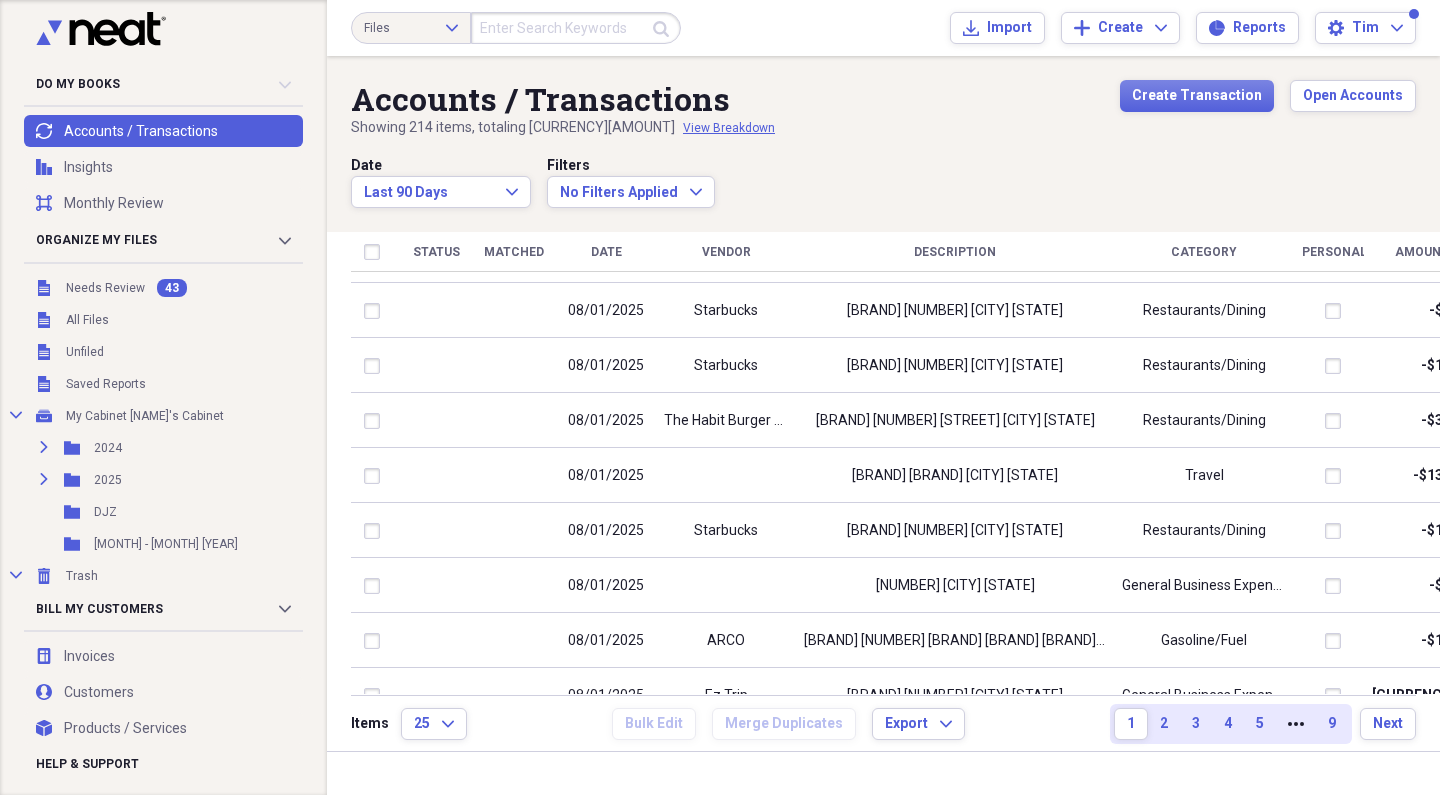 click on "transactions Accounts / Transactions" at bounding box center (163, 131) 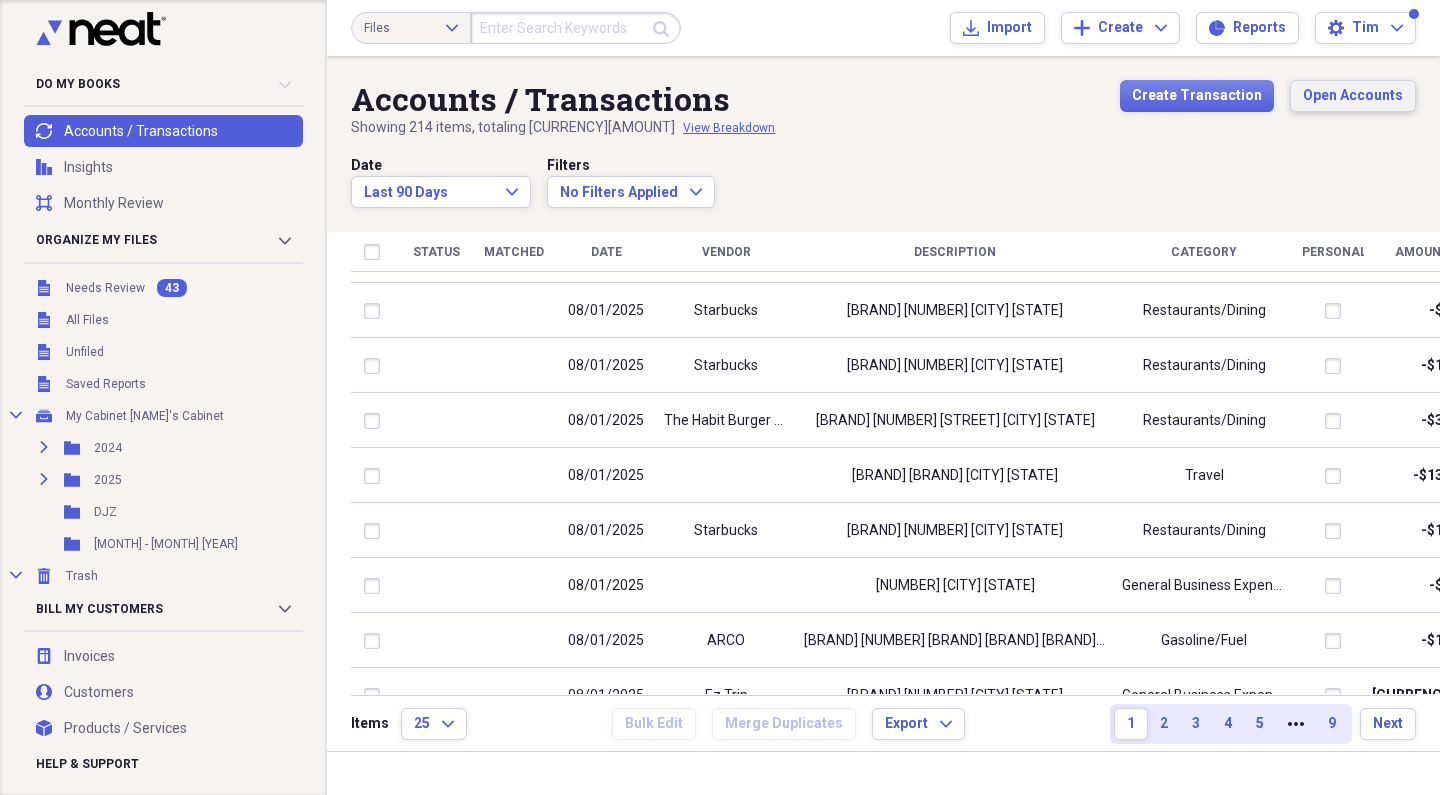 click on "Open Accounts" at bounding box center (1353, 96) 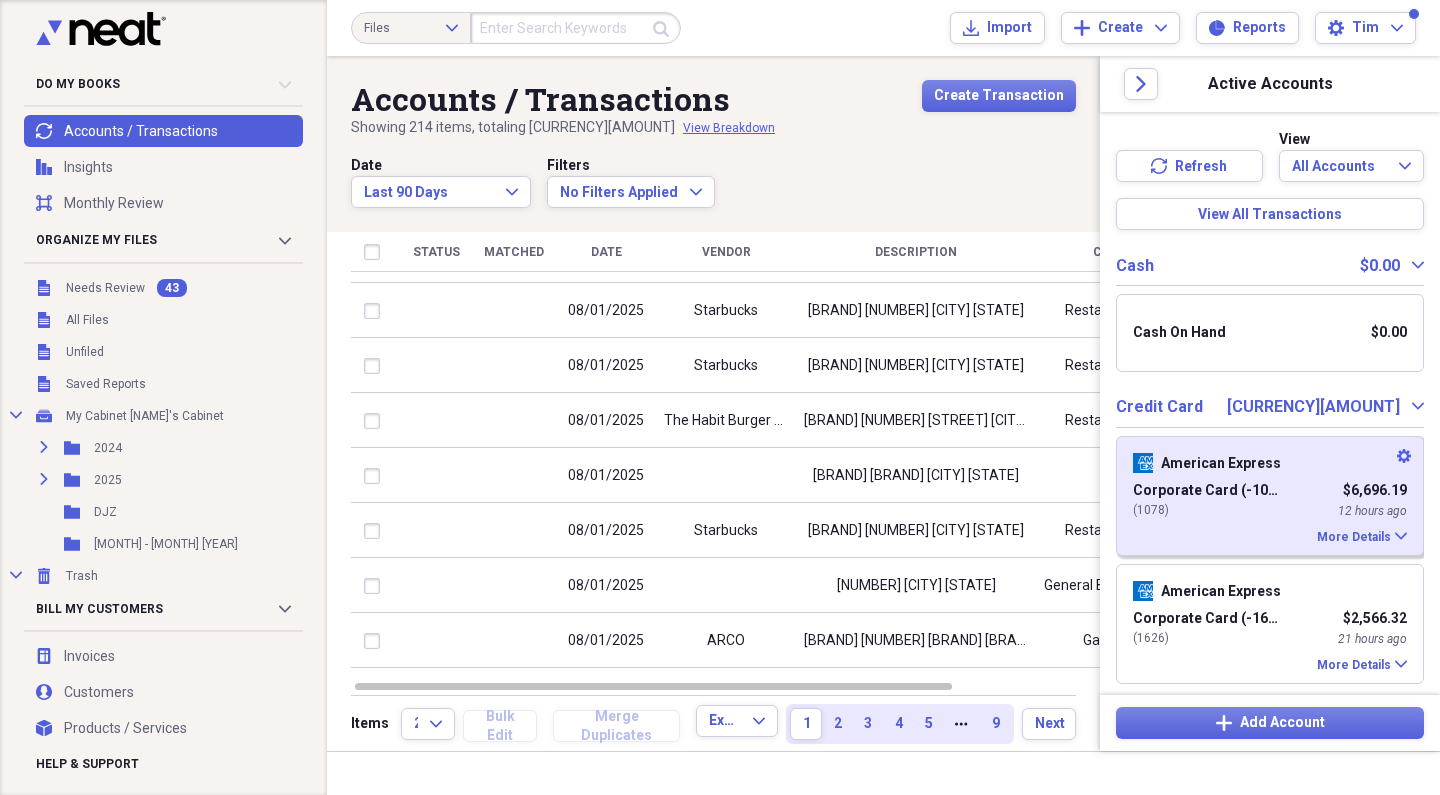 click on "[BRAND] [BRAND] [BRAND] [CURRENCY][AMOUNT] ( 1078 ) [TIME] ago More Details Expand" at bounding box center [1270, 496] 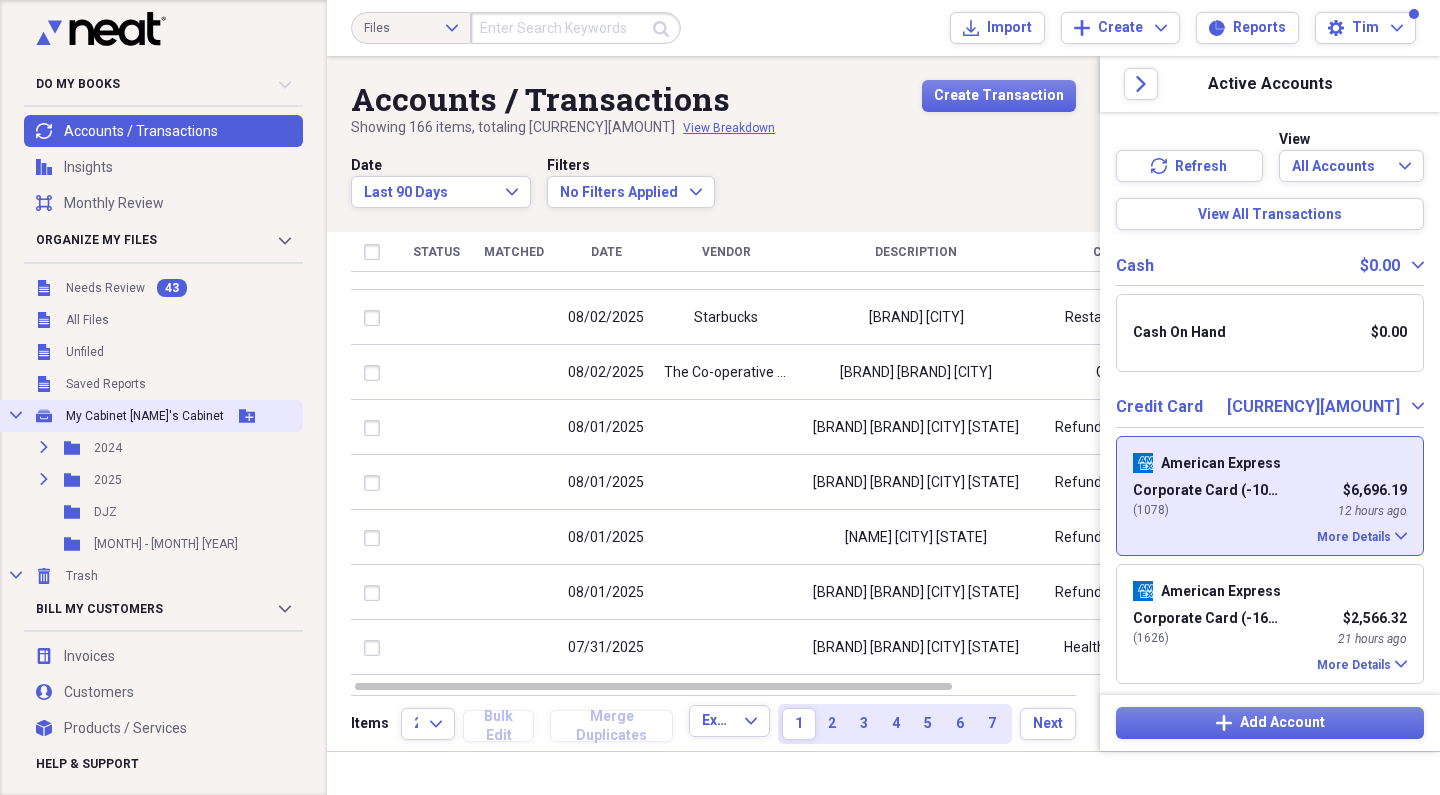click 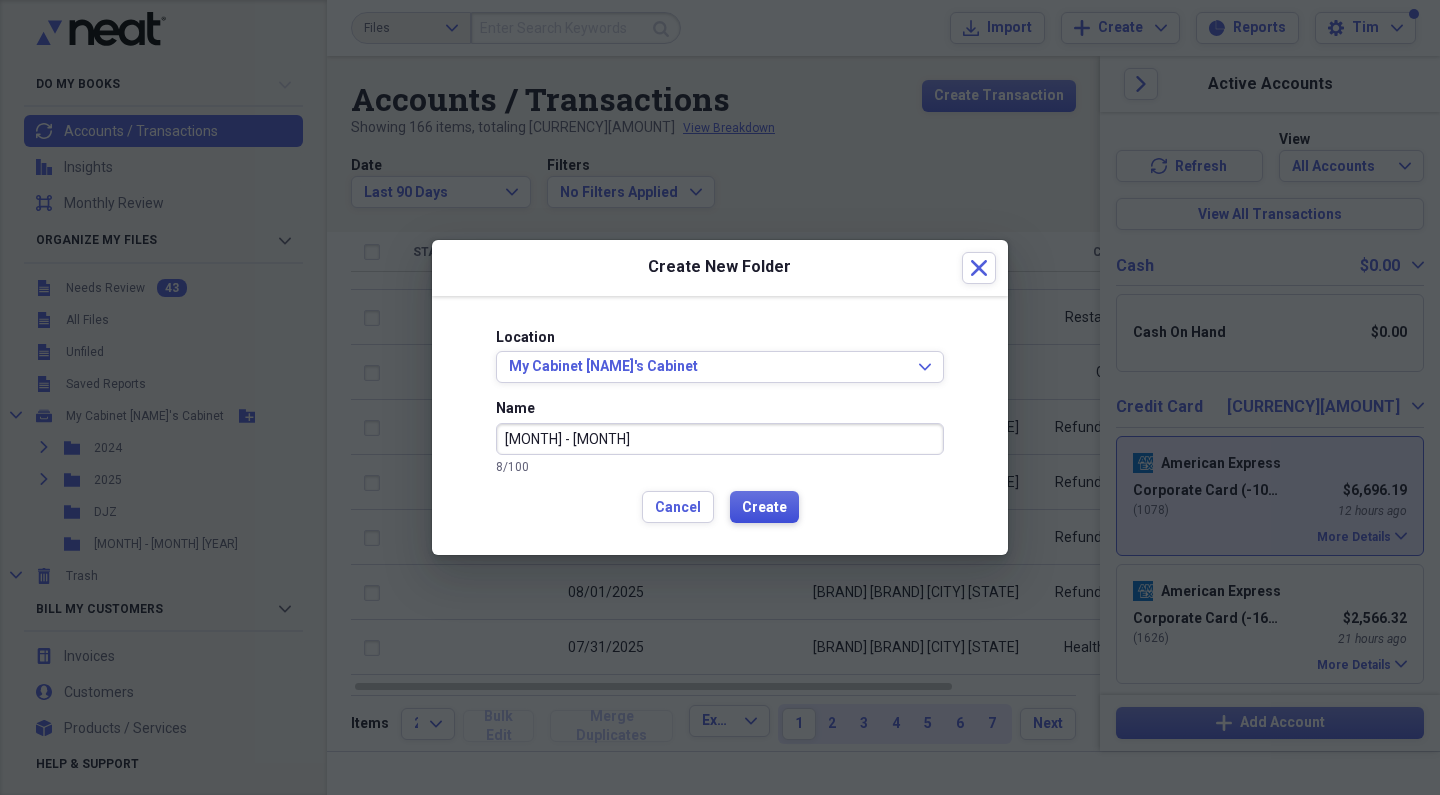 type on "[MONTH] - [MONTH]" 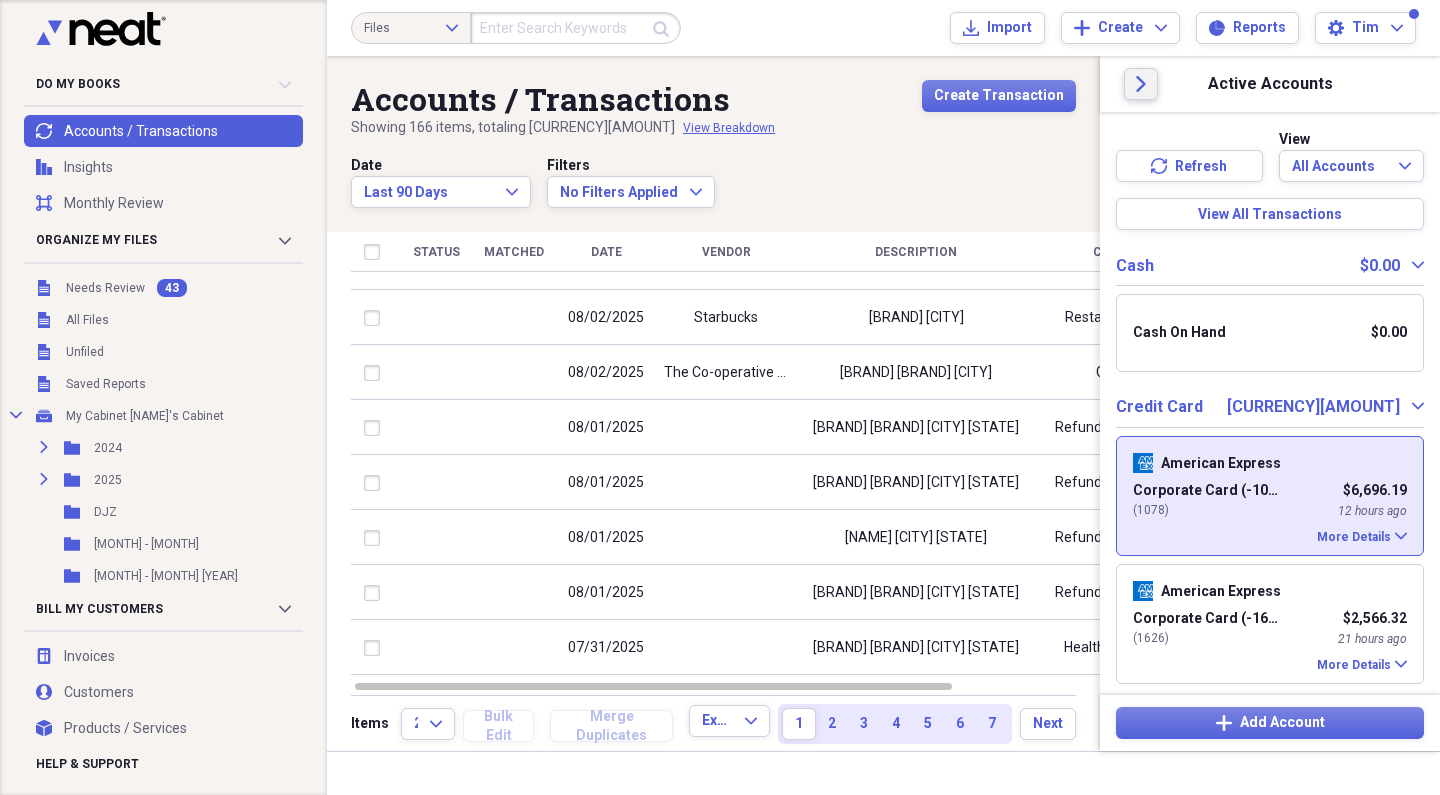 click on "Close" 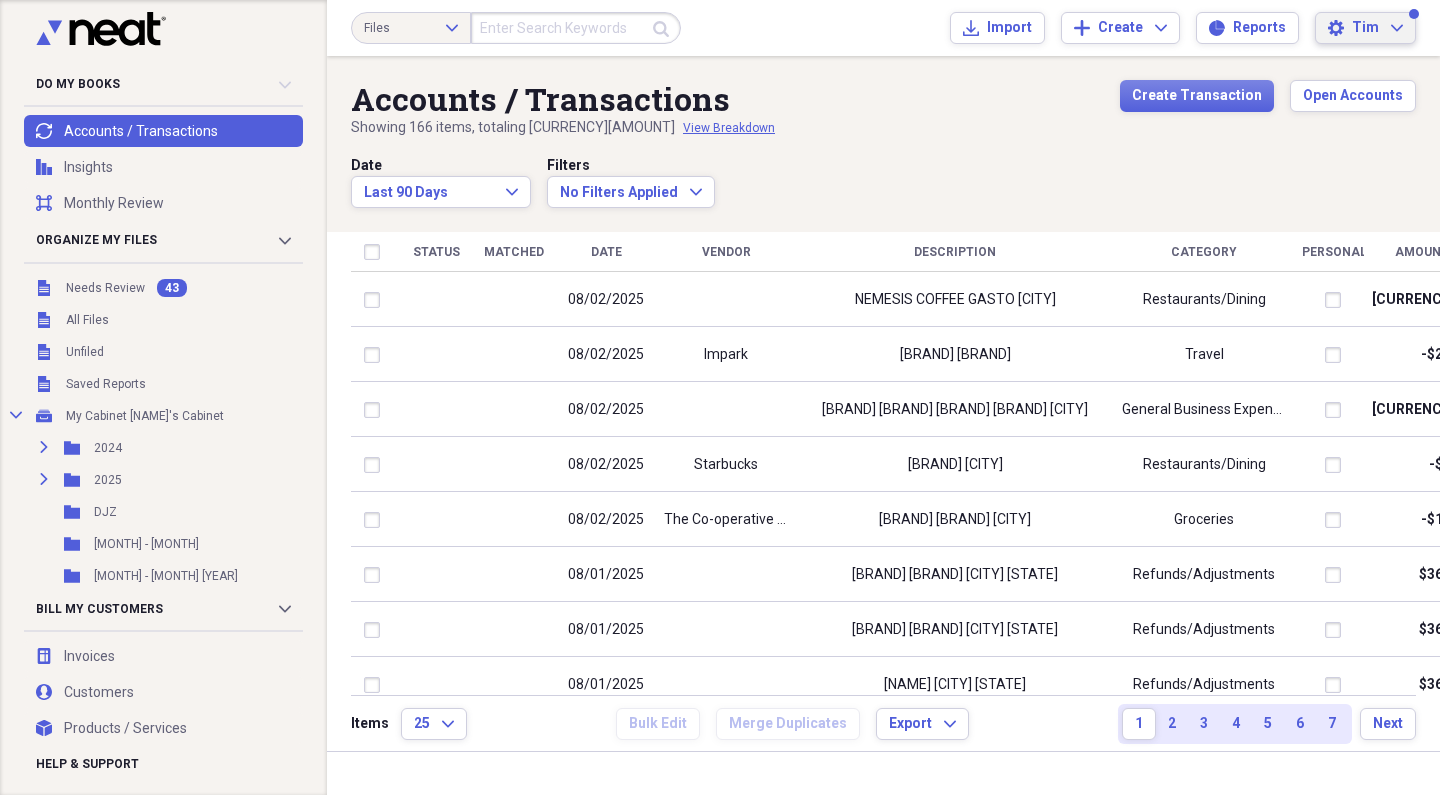 click on "Tim" at bounding box center [1365, 28] 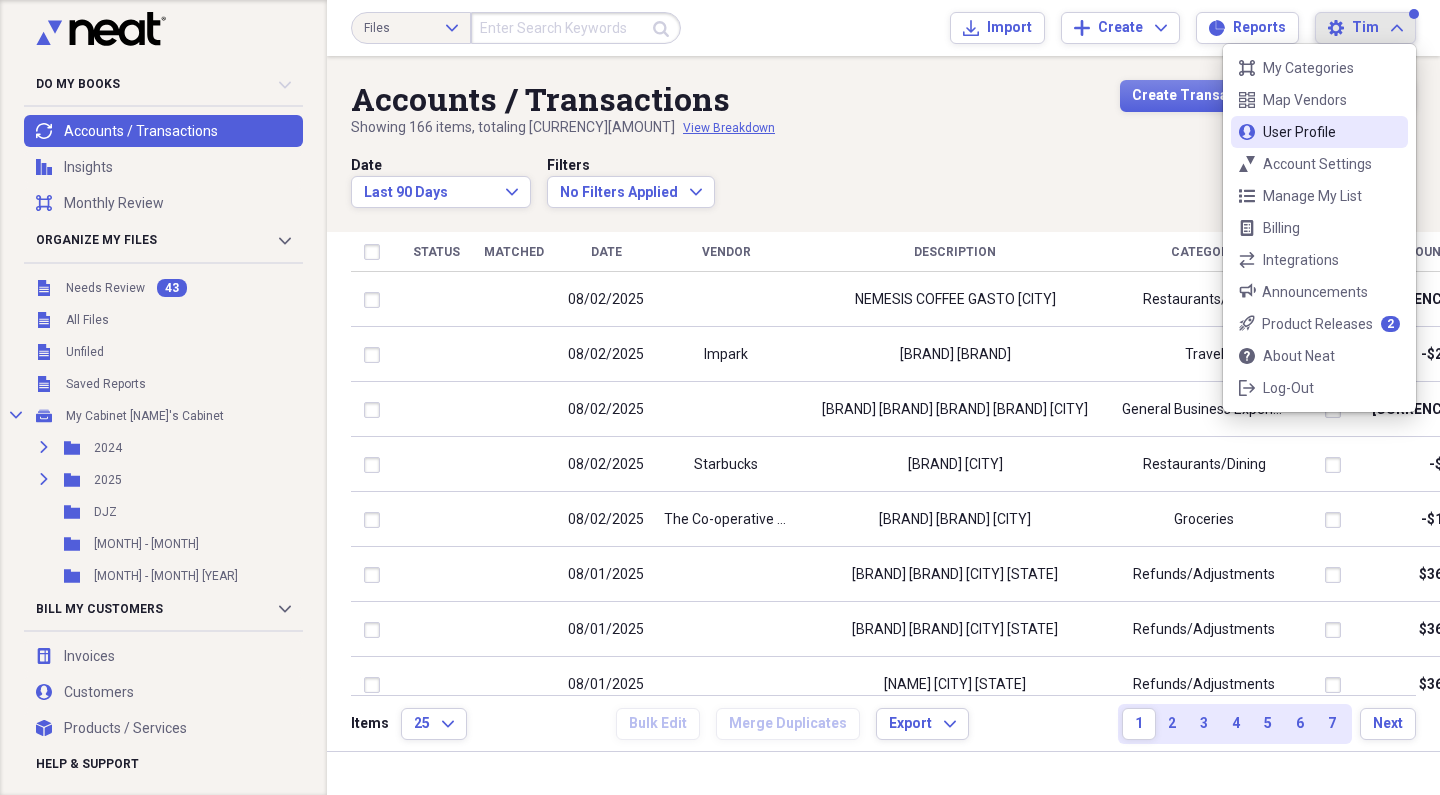 click on "User Profile" at bounding box center (1319, 132) 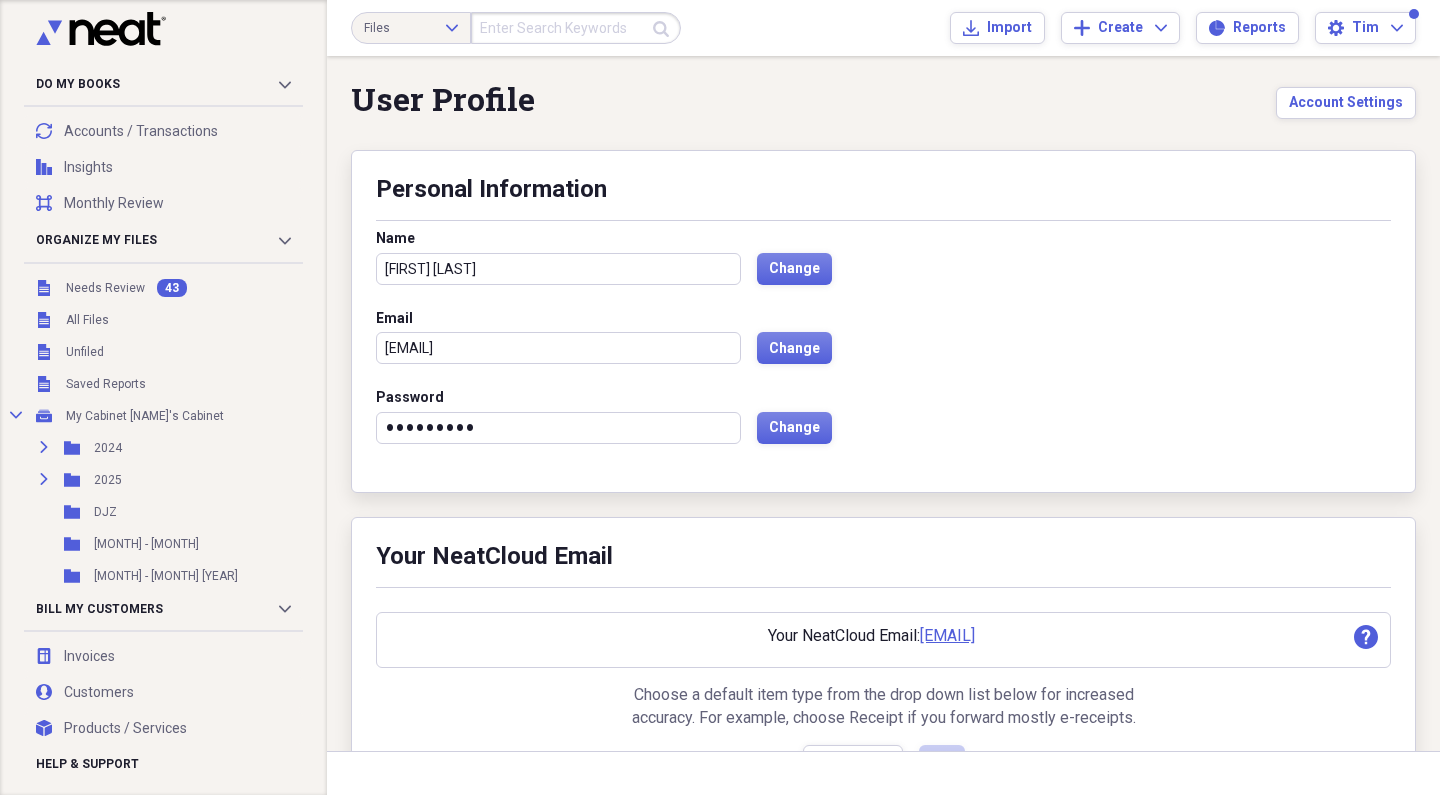 click on "[EMAIL]" at bounding box center (558, 348) 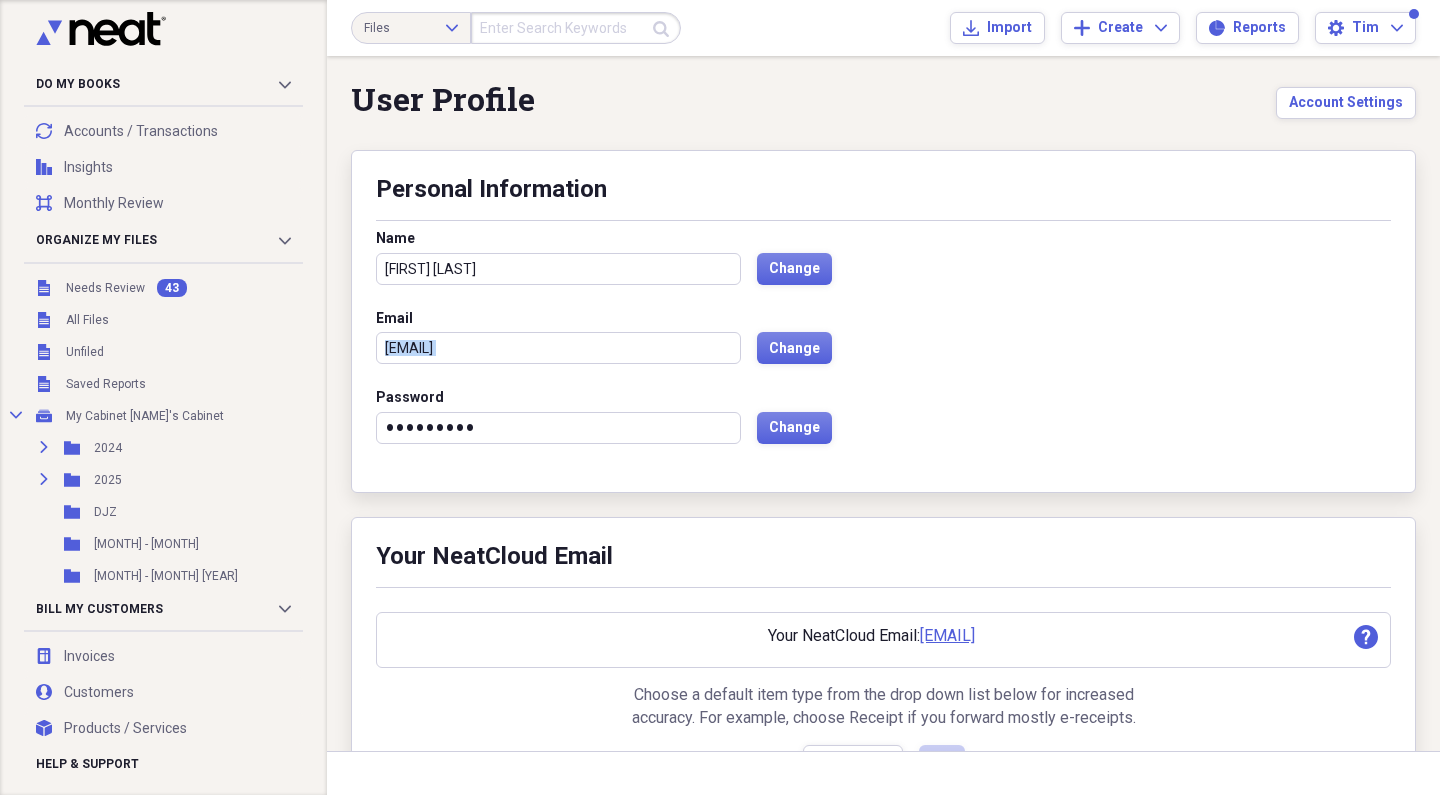click on "[EMAIL]" at bounding box center [558, 348] 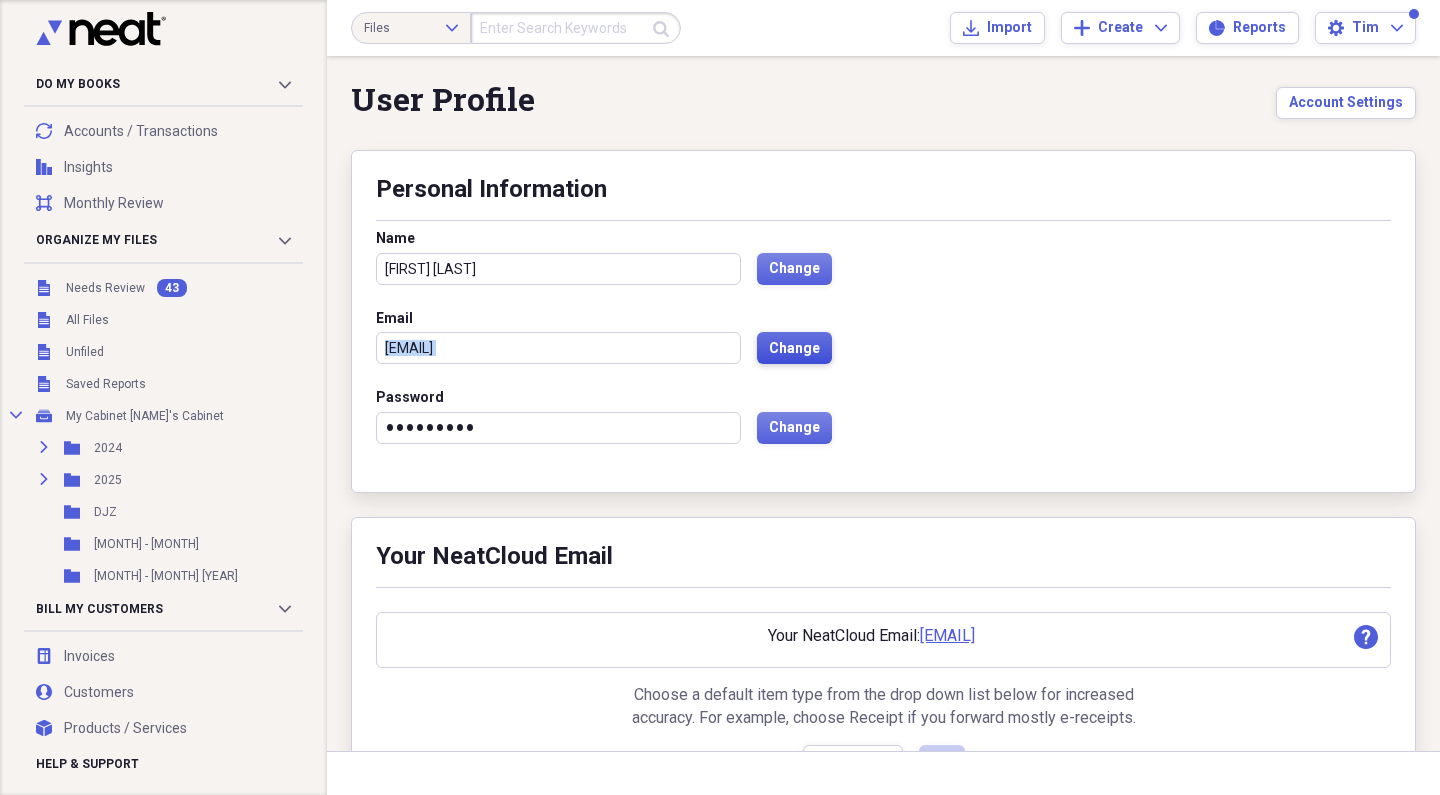 click on "Change" at bounding box center (794, 349) 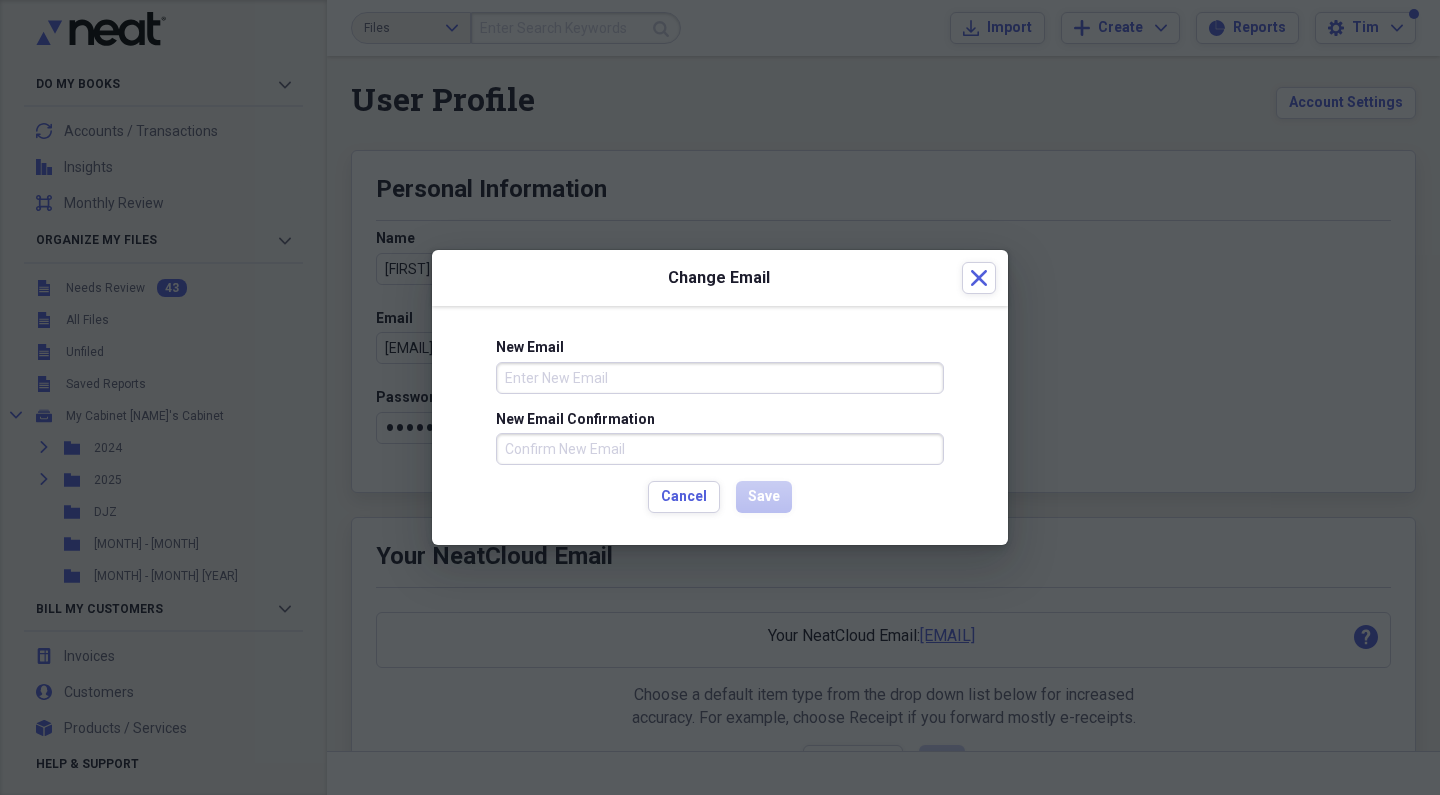 click on "New Email" at bounding box center (720, 378) 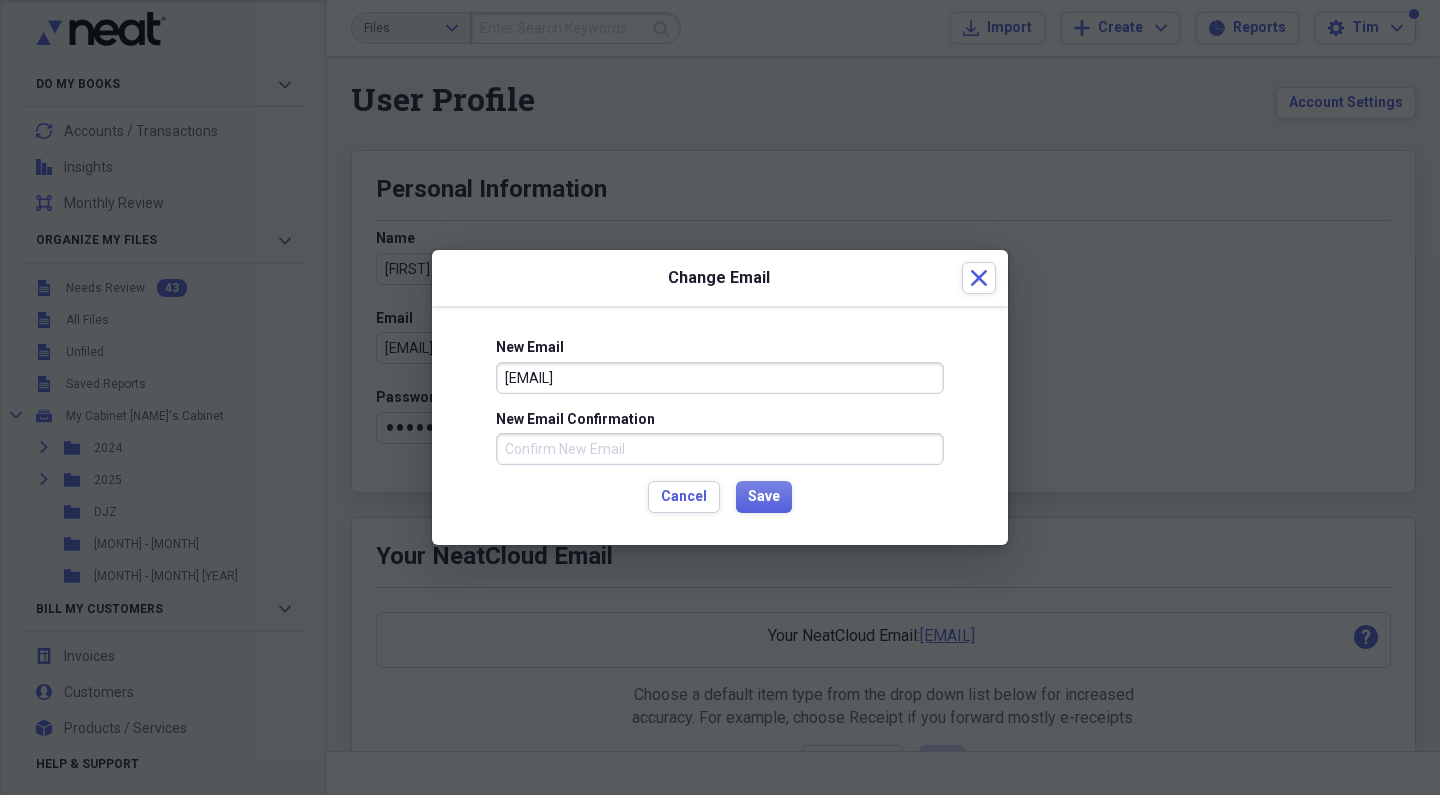 type on "[EMAIL]" 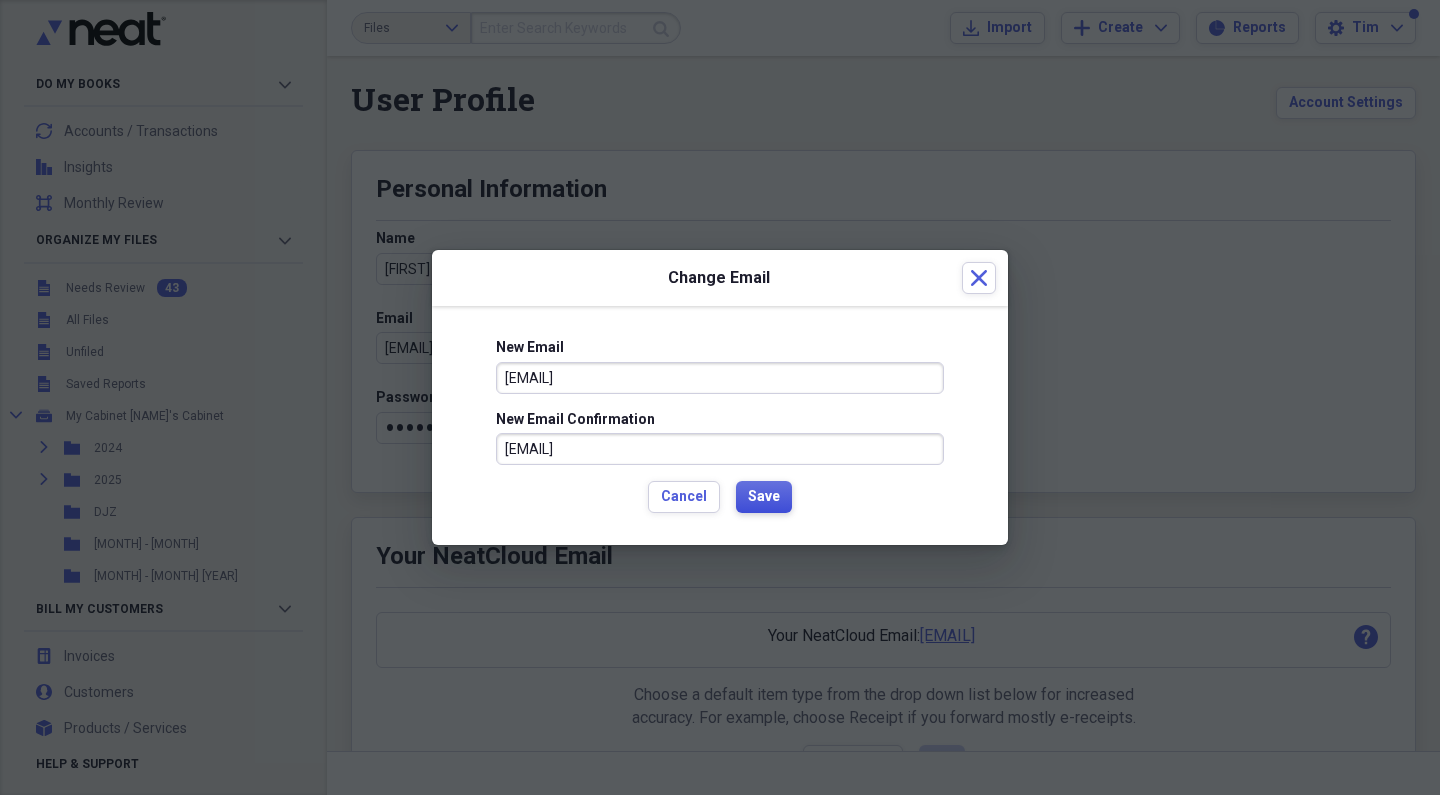 type on "[EMAIL]" 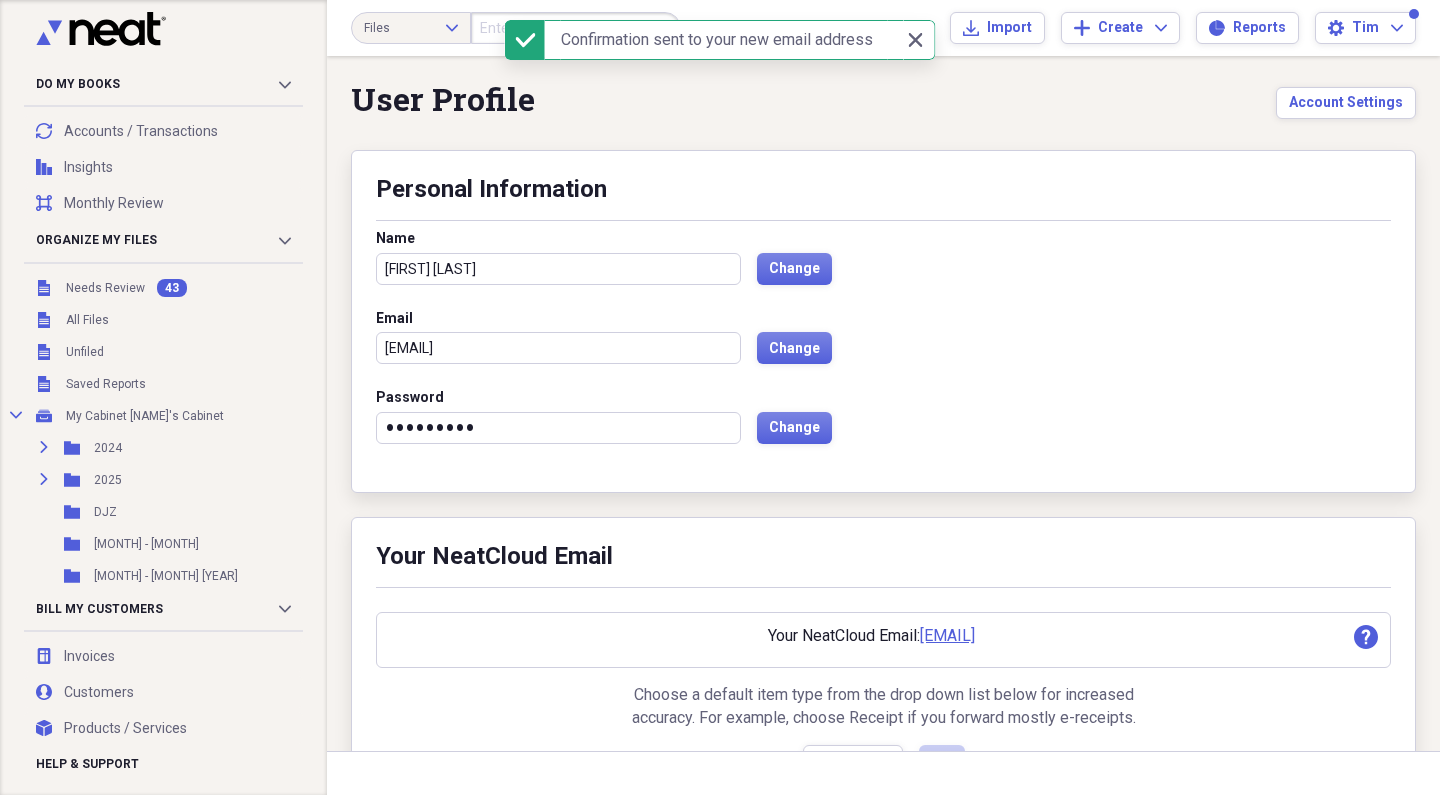 click on "•••••••••" at bounding box center (558, 428) 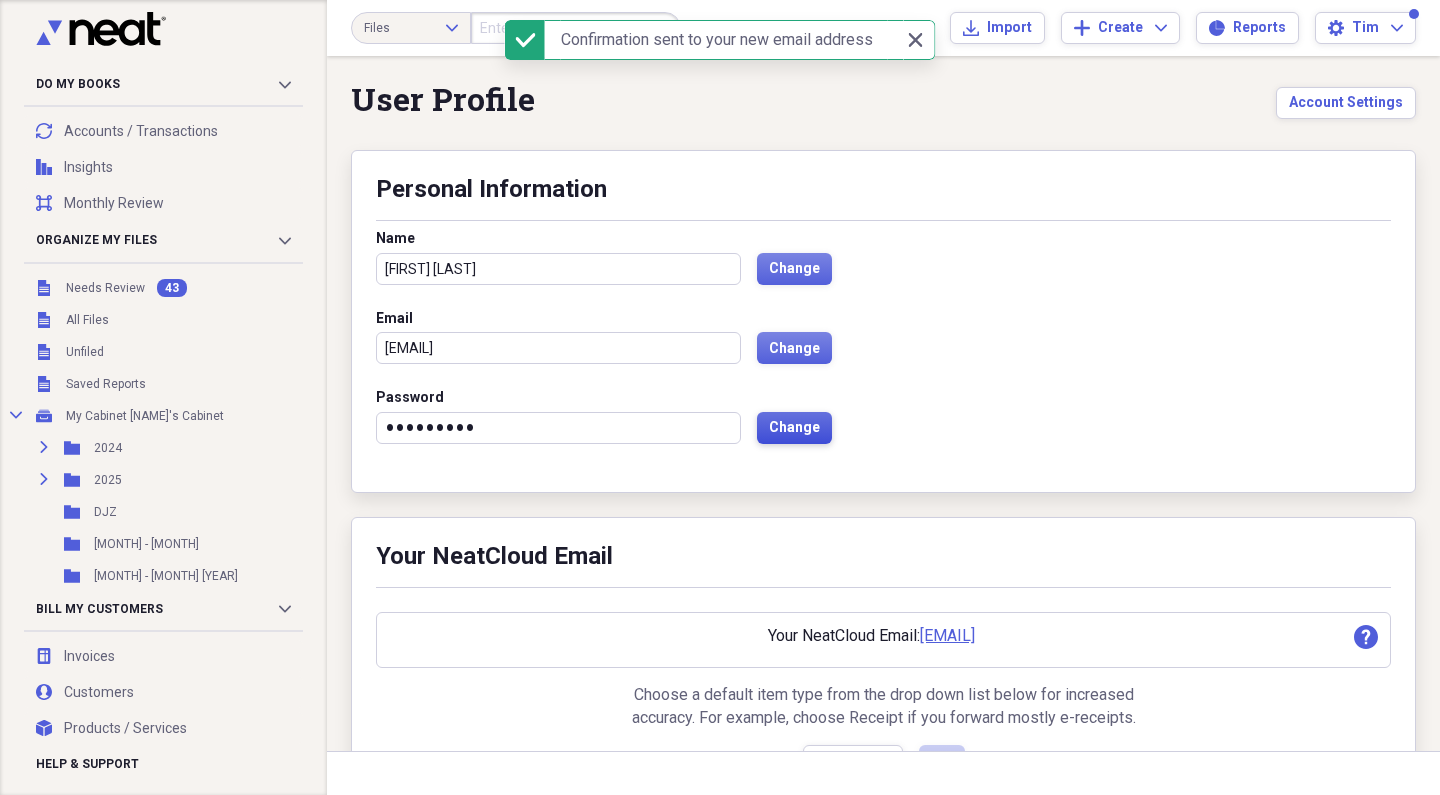 click on "Change" at bounding box center (794, 428) 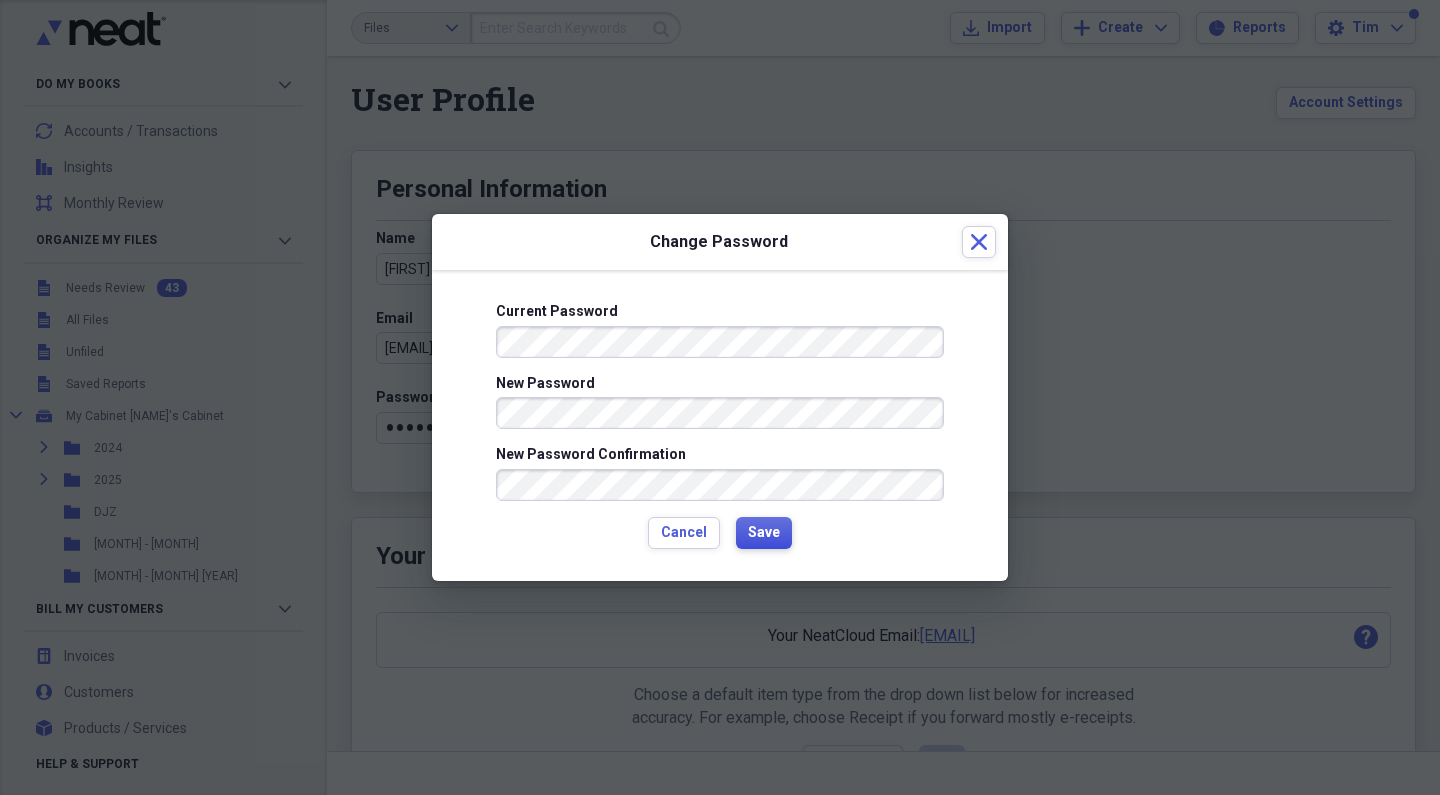 click on "Save" at bounding box center [764, 533] 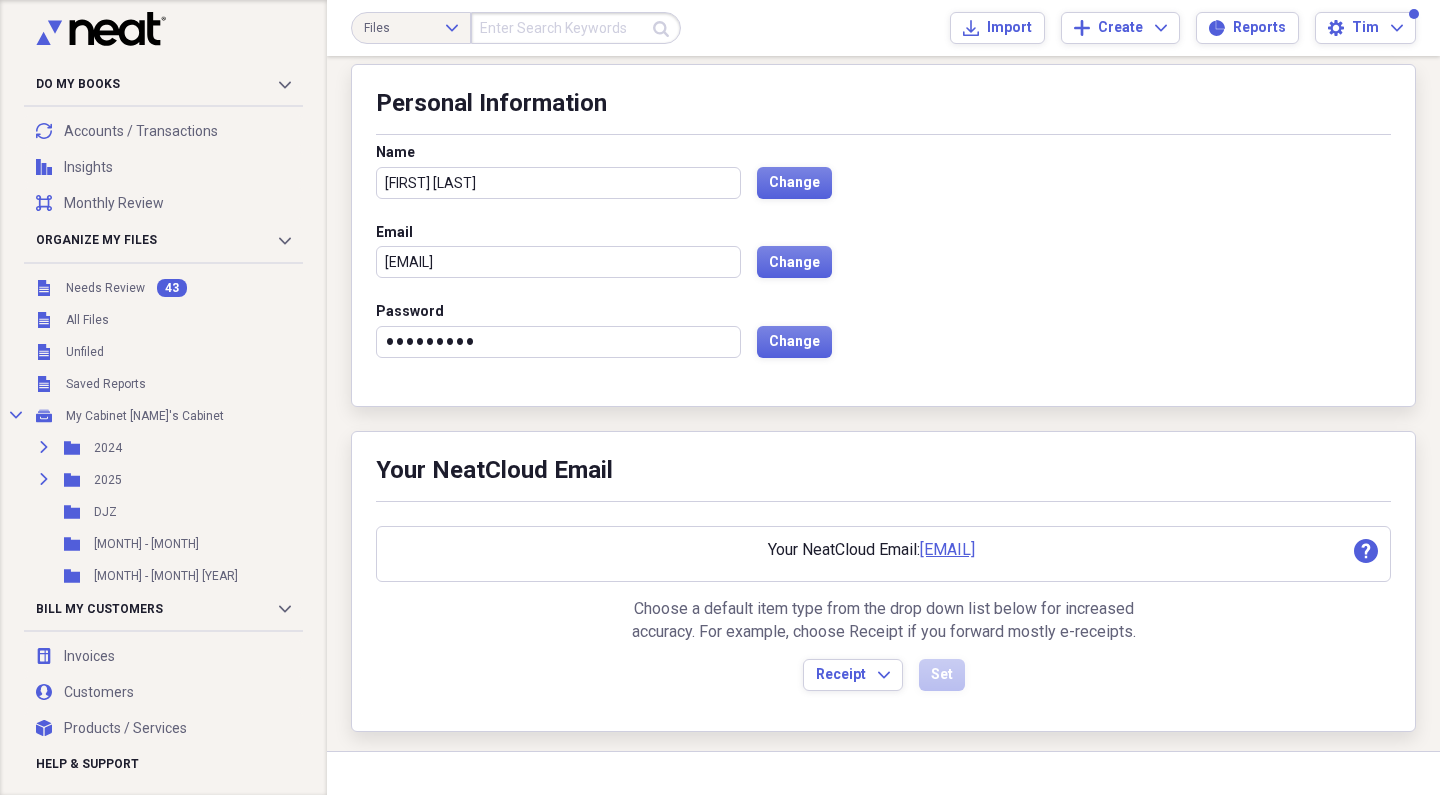 scroll, scrollTop: 85, scrollLeft: 0, axis: vertical 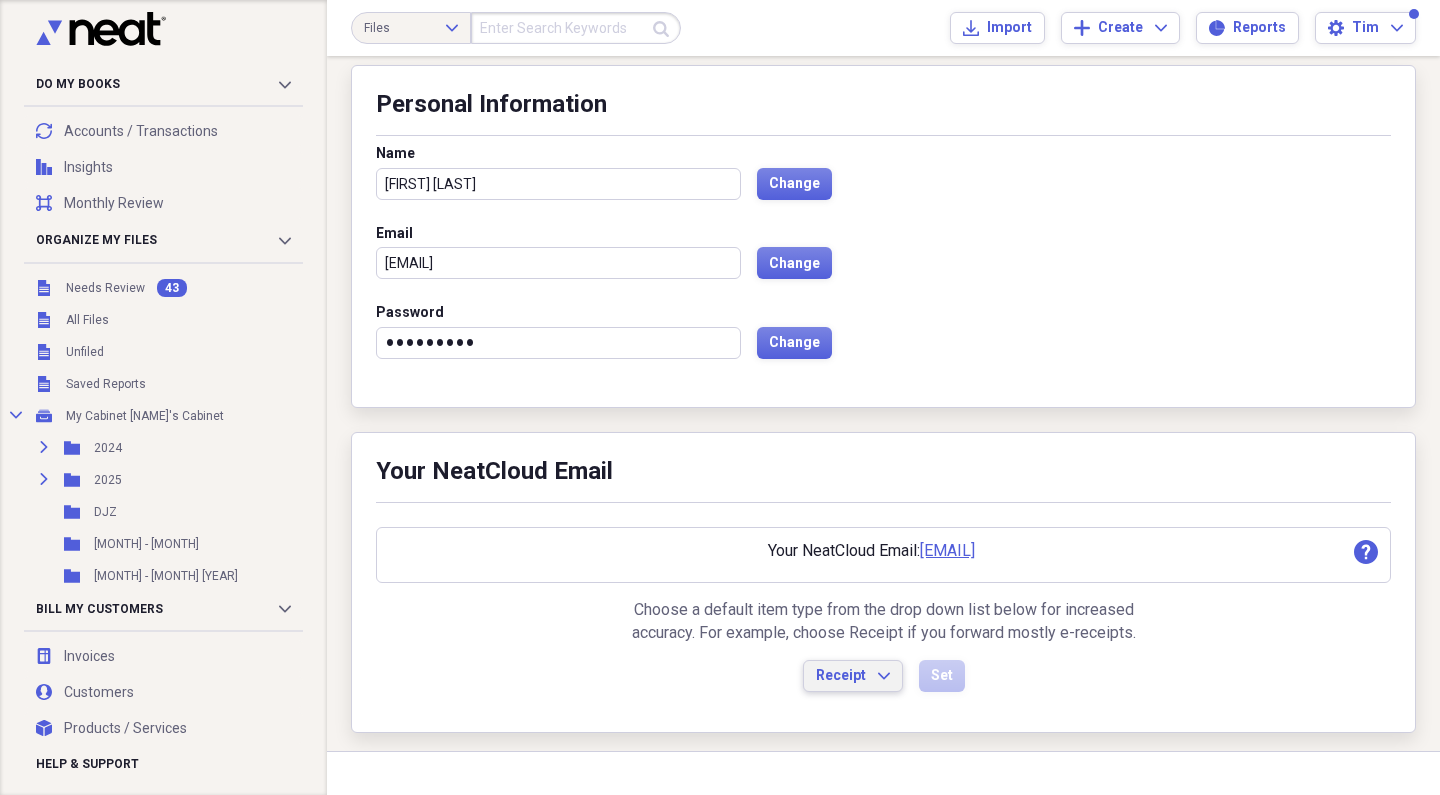 click on "Receipt" at bounding box center (841, 676) 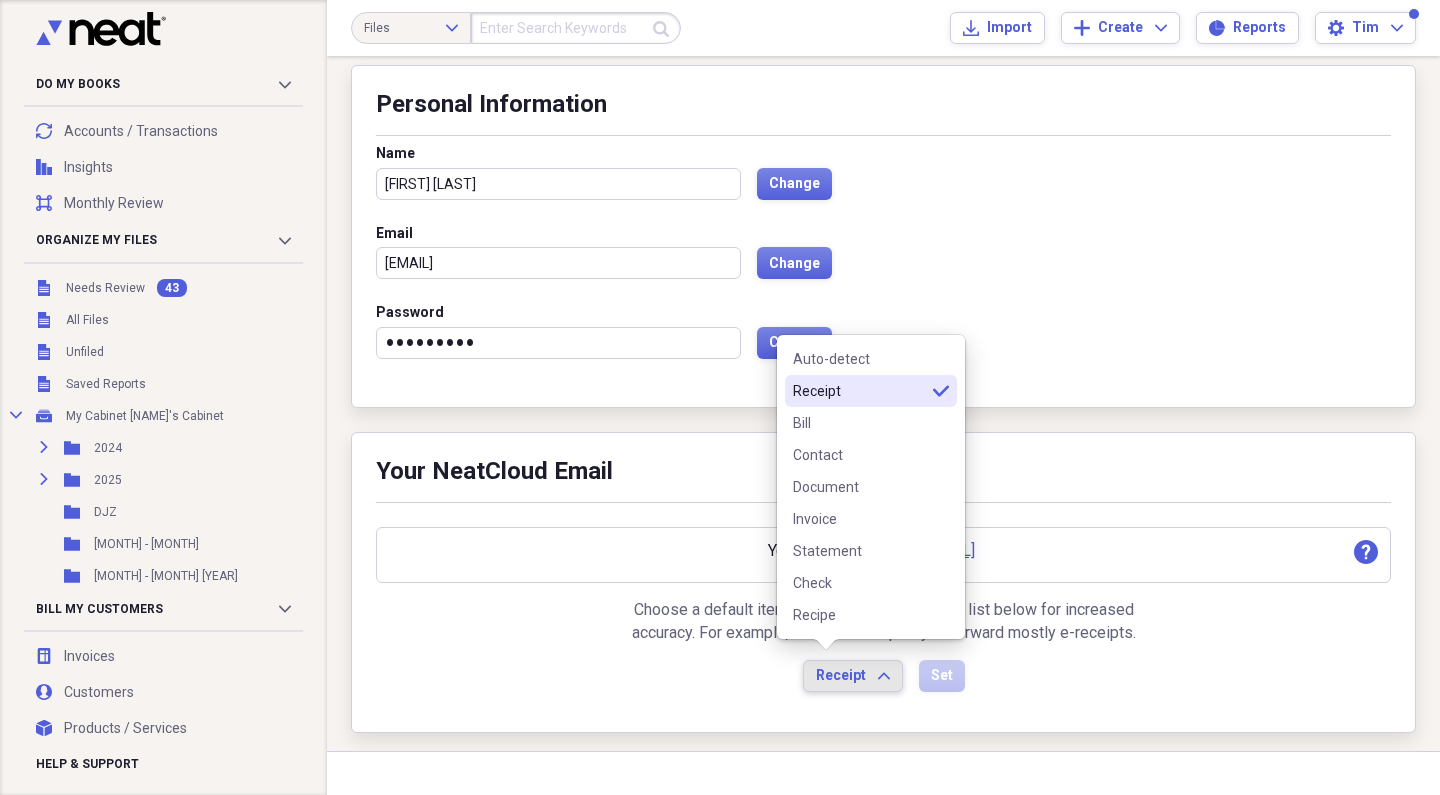 click on "Receipt" at bounding box center (841, 676) 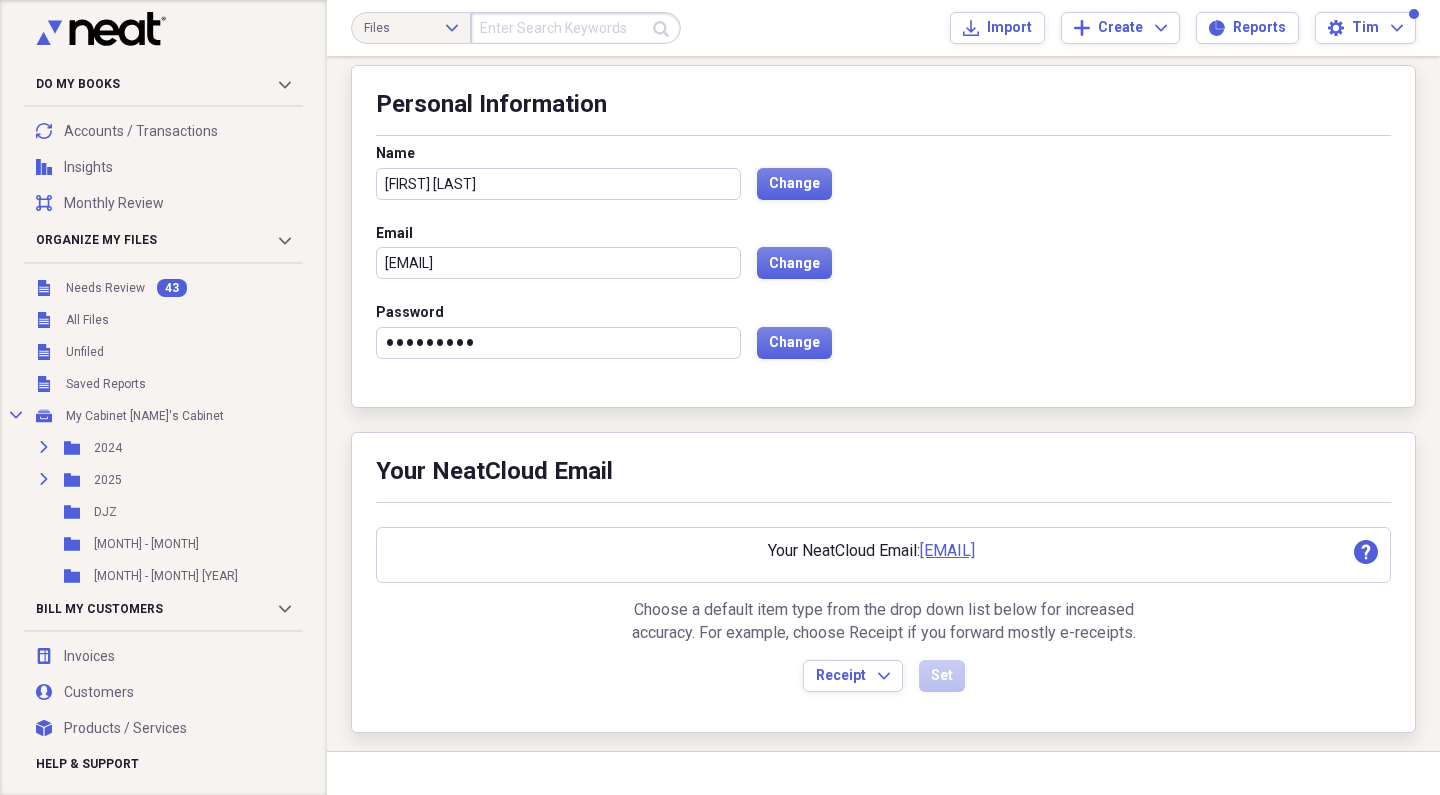 click on "[EMAIL]" at bounding box center [947, 550] 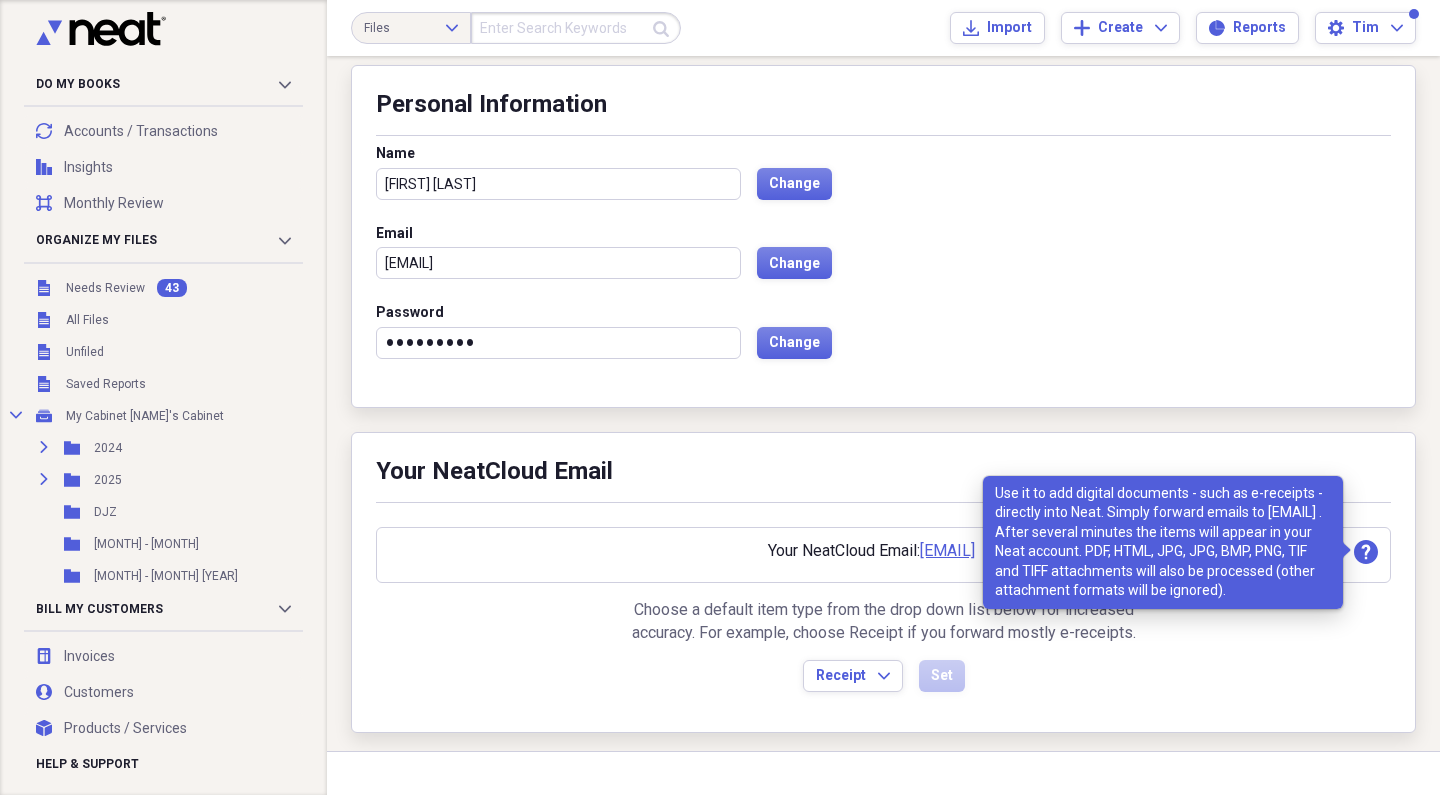 click on "support" 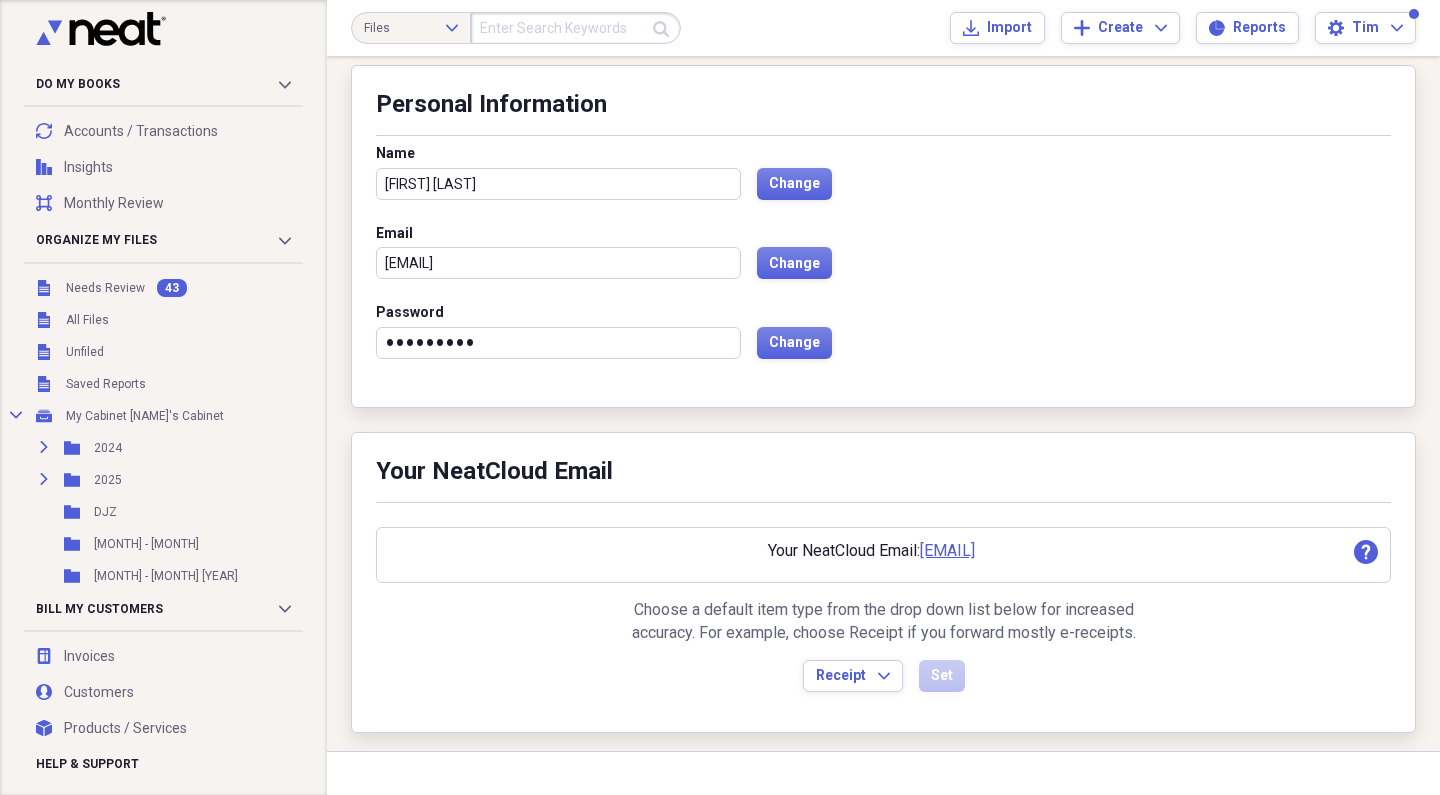 click on "Your NeatCloud Email:  [EMAIL] support Choose a default item type from the drop down list below for increased accuracy. For example, choose Receipt if you forward mostly e-receipts. Receipt Expand Set" at bounding box center (883, 609) 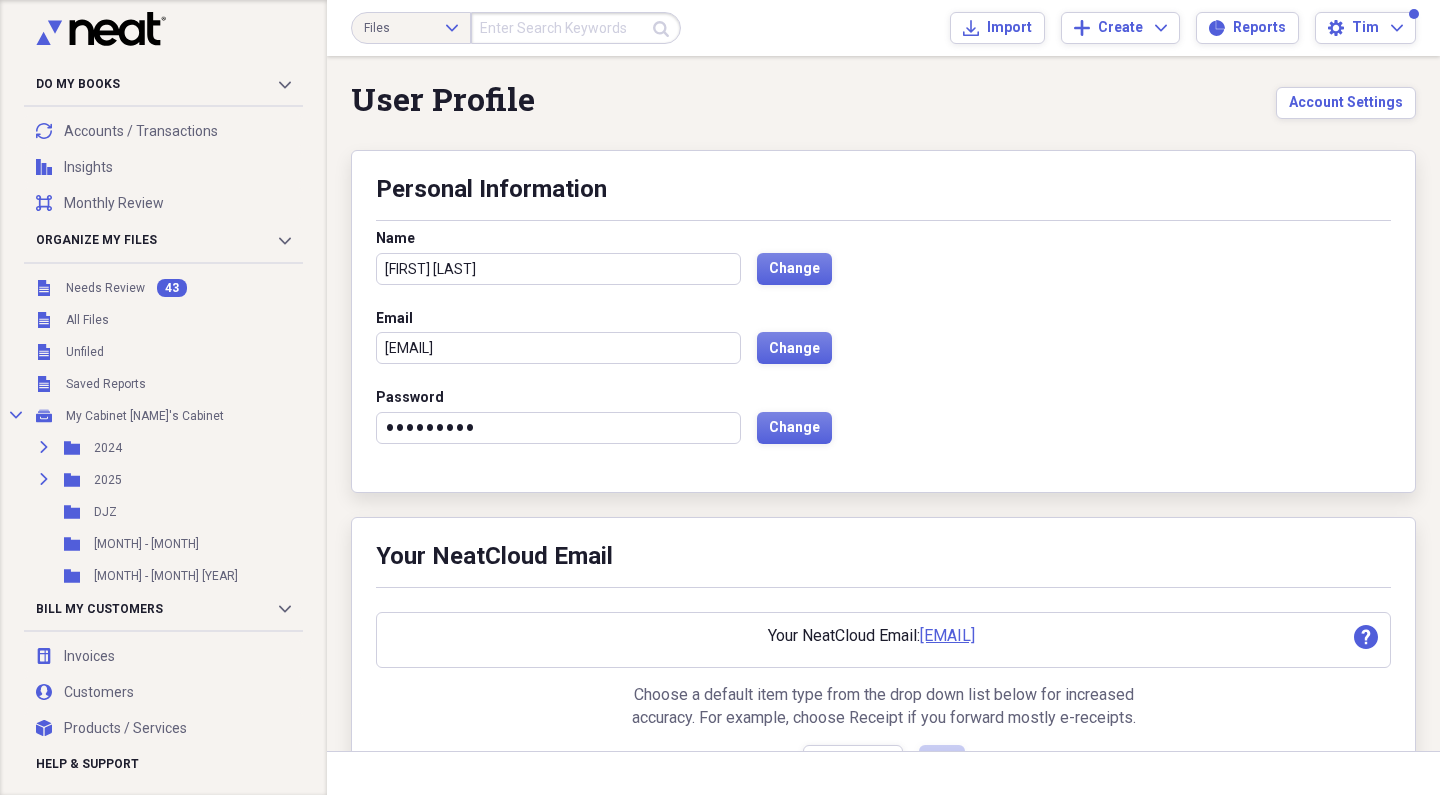 scroll, scrollTop: 0, scrollLeft: 0, axis: both 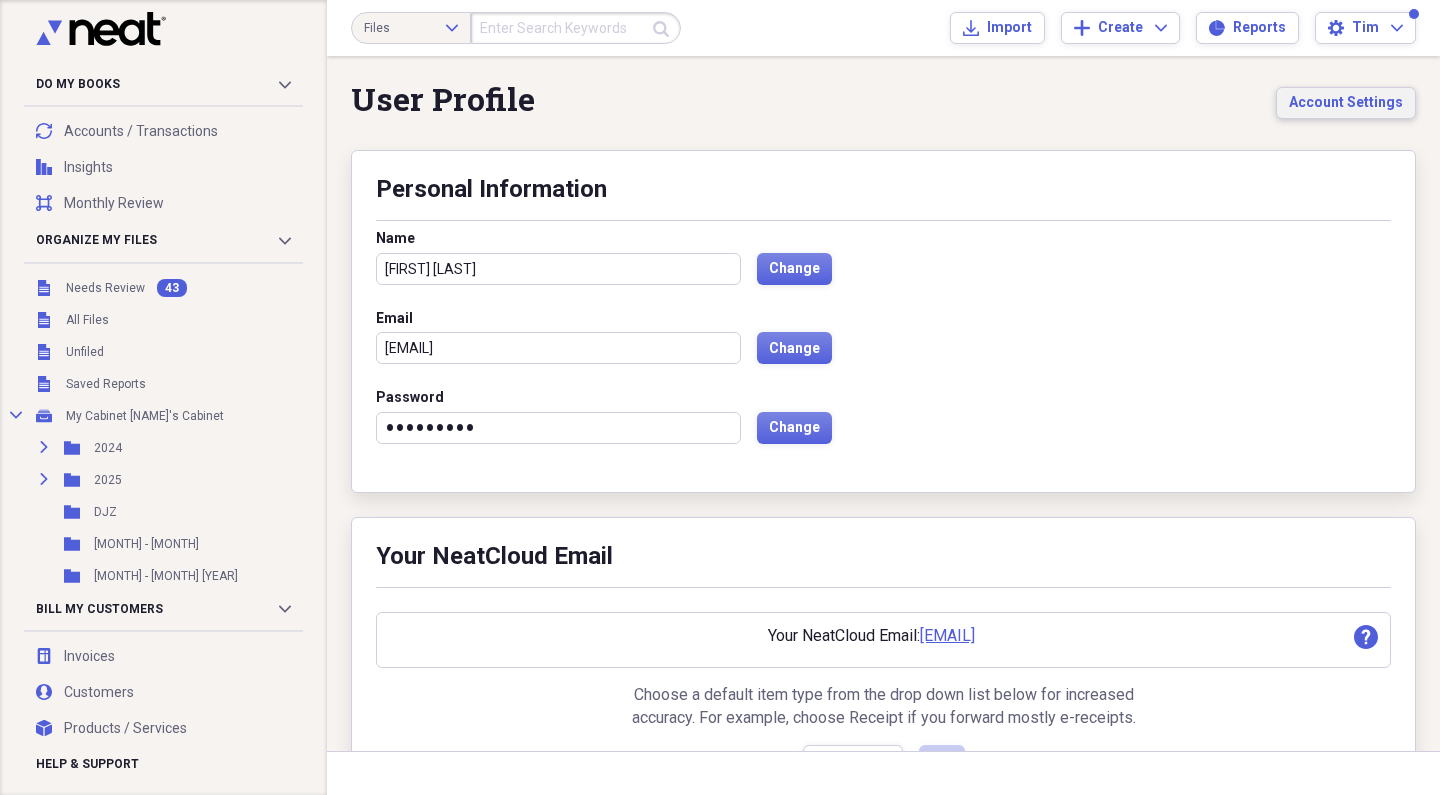 click on "Account Settings" at bounding box center [1346, 103] 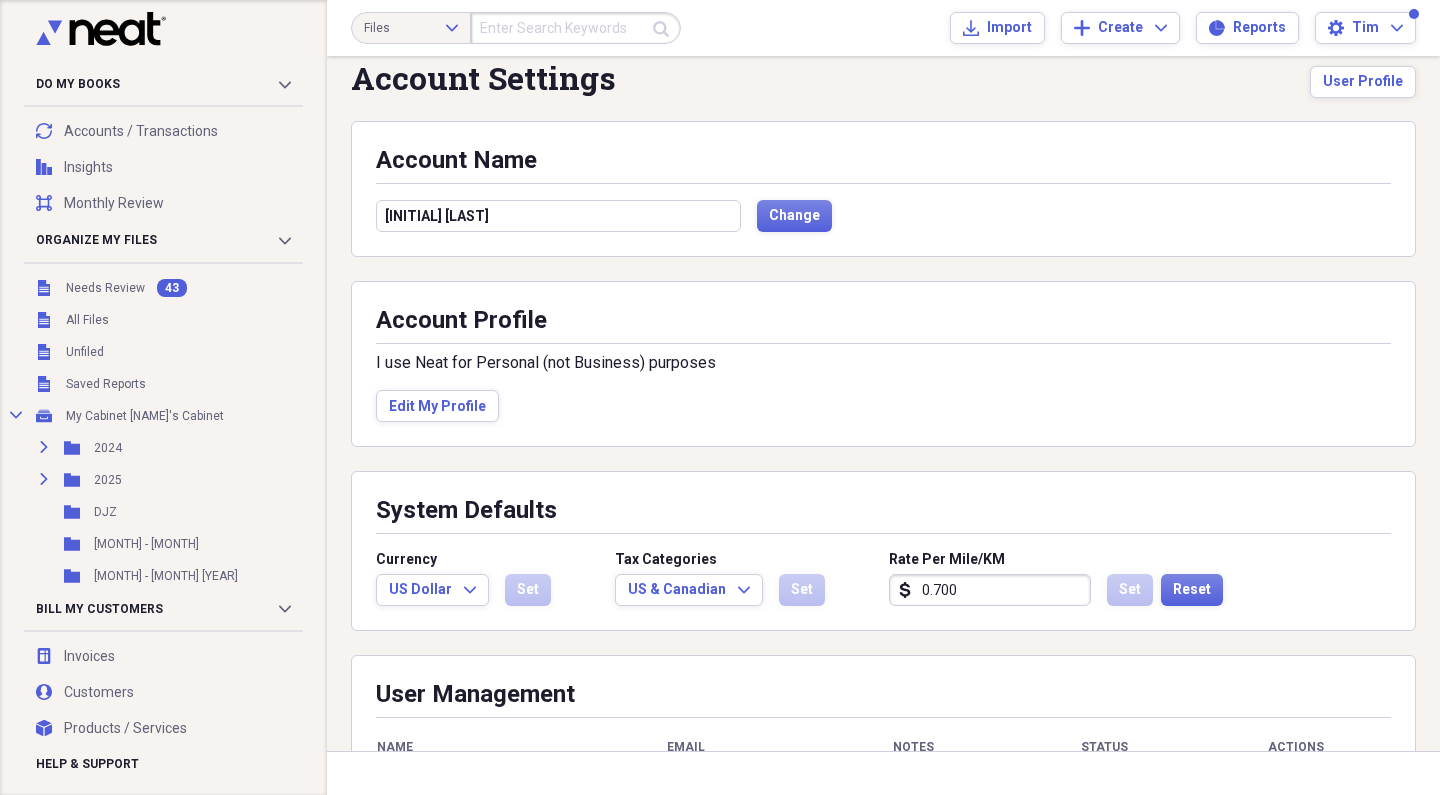 scroll, scrollTop: 24, scrollLeft: 0, axis: vertical 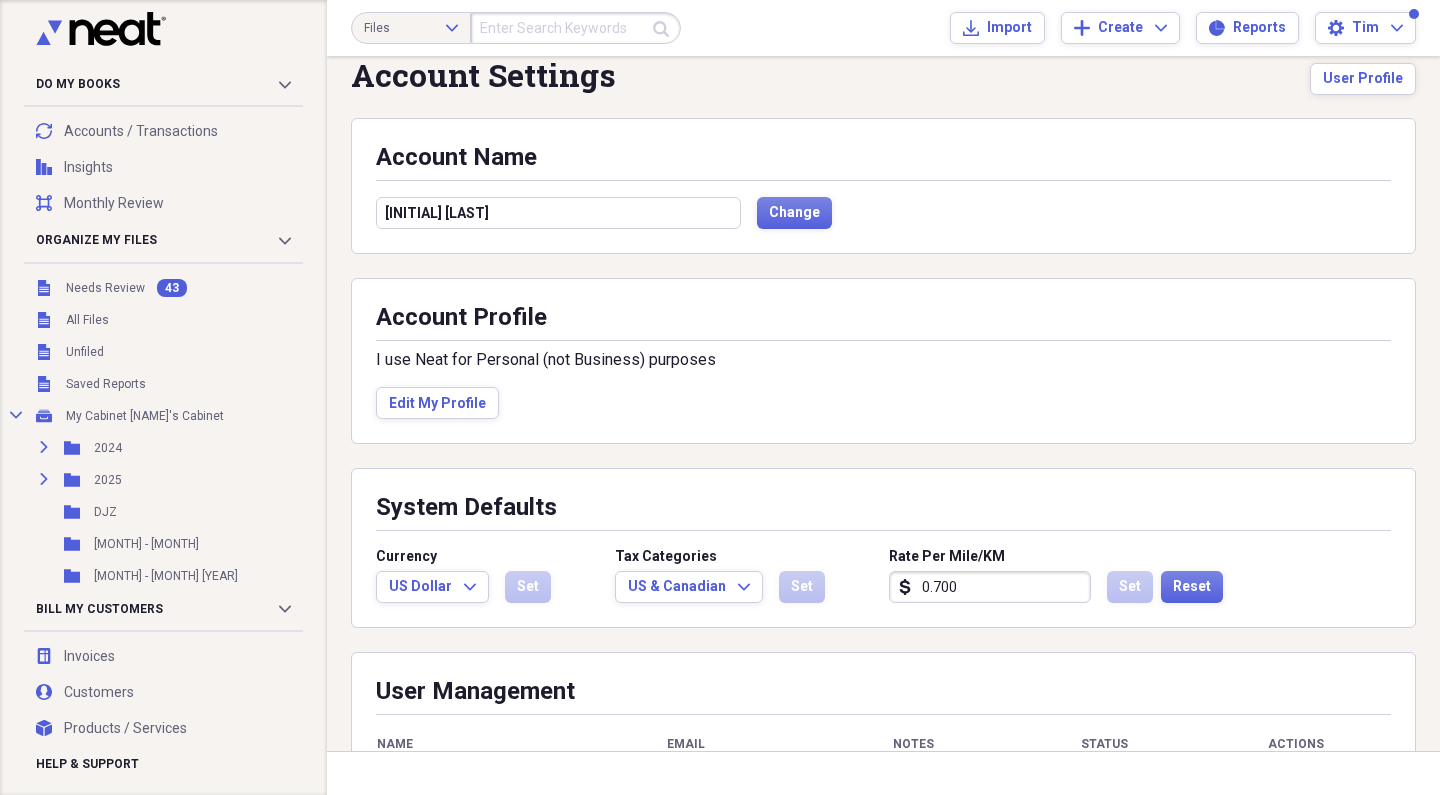 click on "[INITIAL] [LAST]" at bounding box center [437, 213] 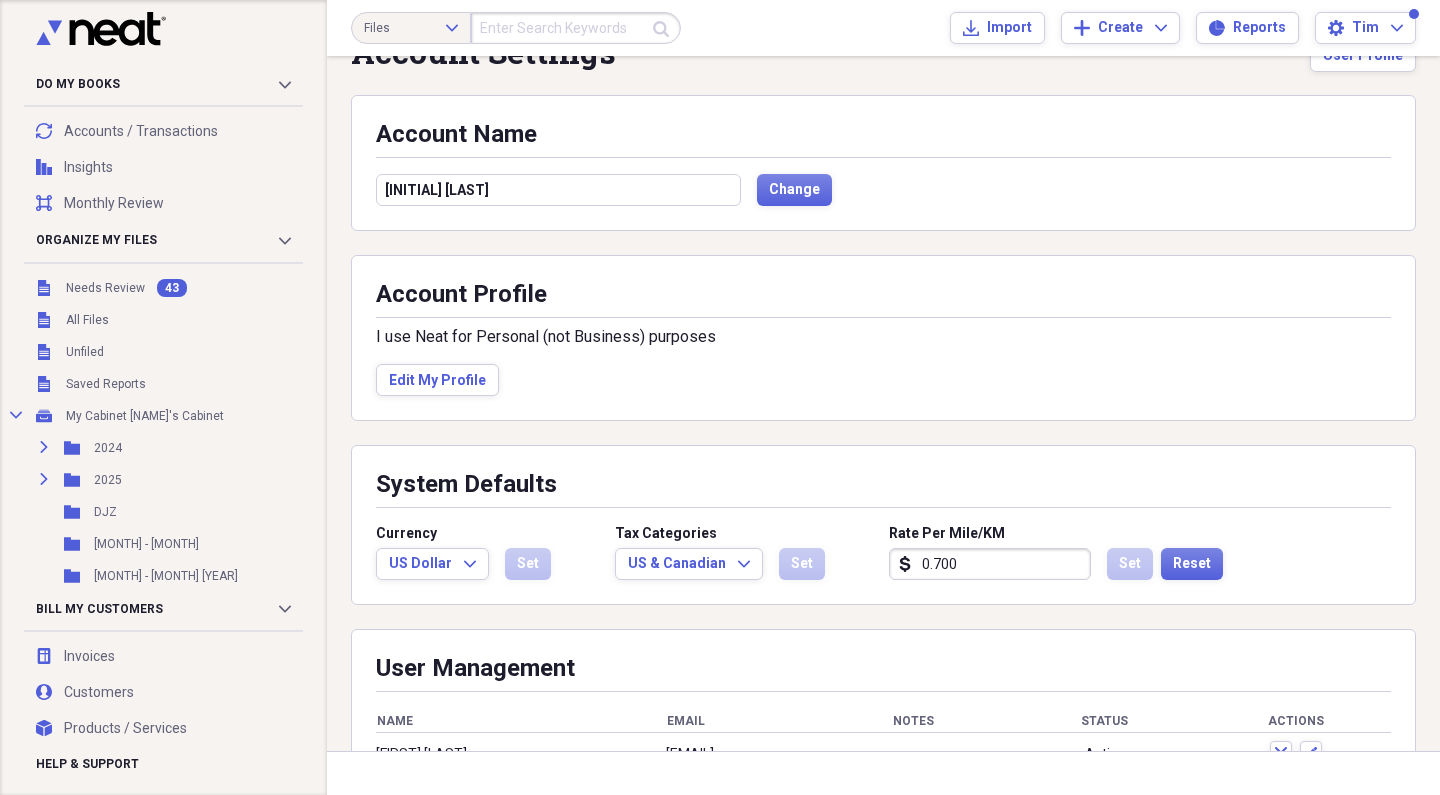 scroll, scrollTop: 45, scrollLeft: 0, axis: vertical 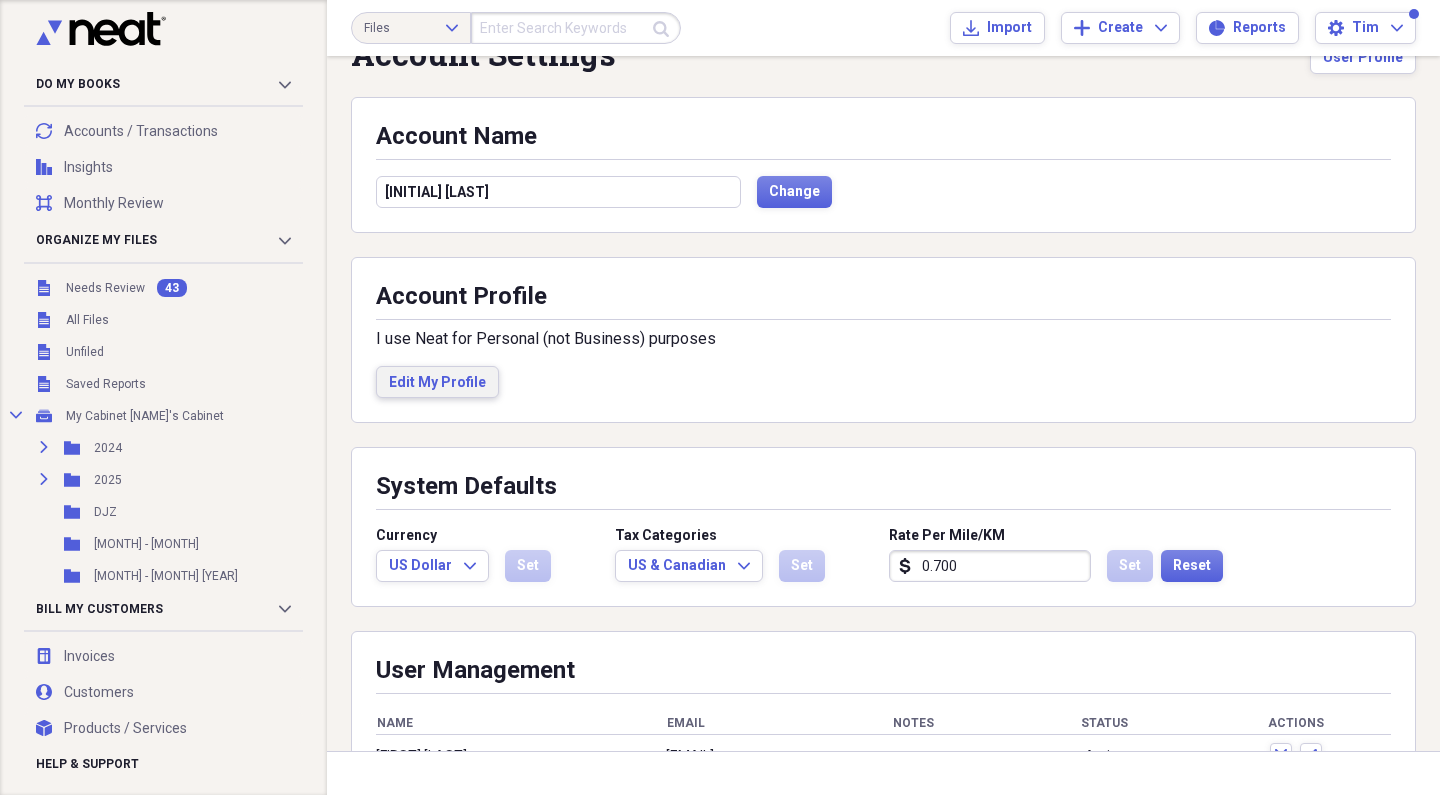 click on "Edit My Profile" at bounding box center (437, 383) 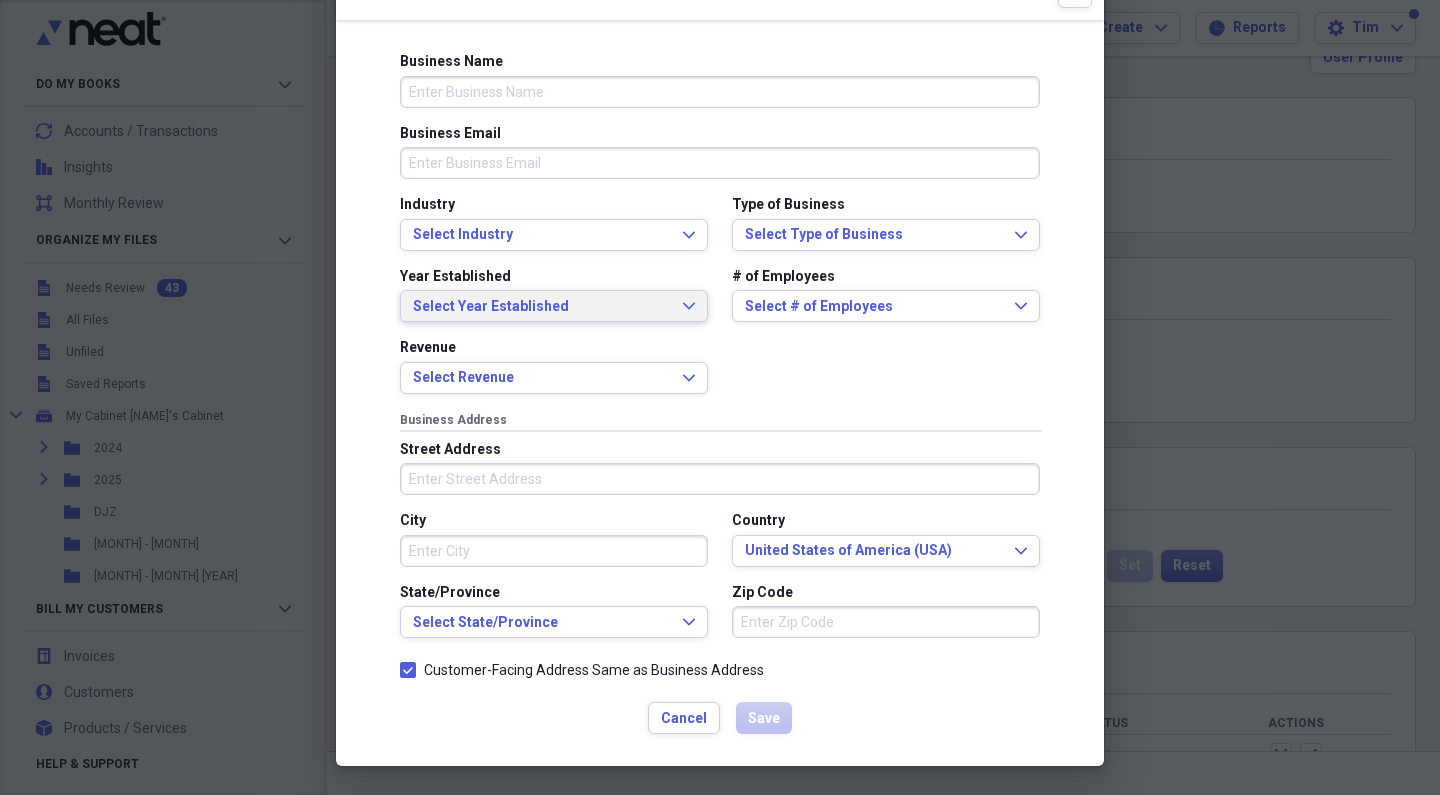 scroll, scrollTop: 66, scrollLeft: 0, axis: vertical 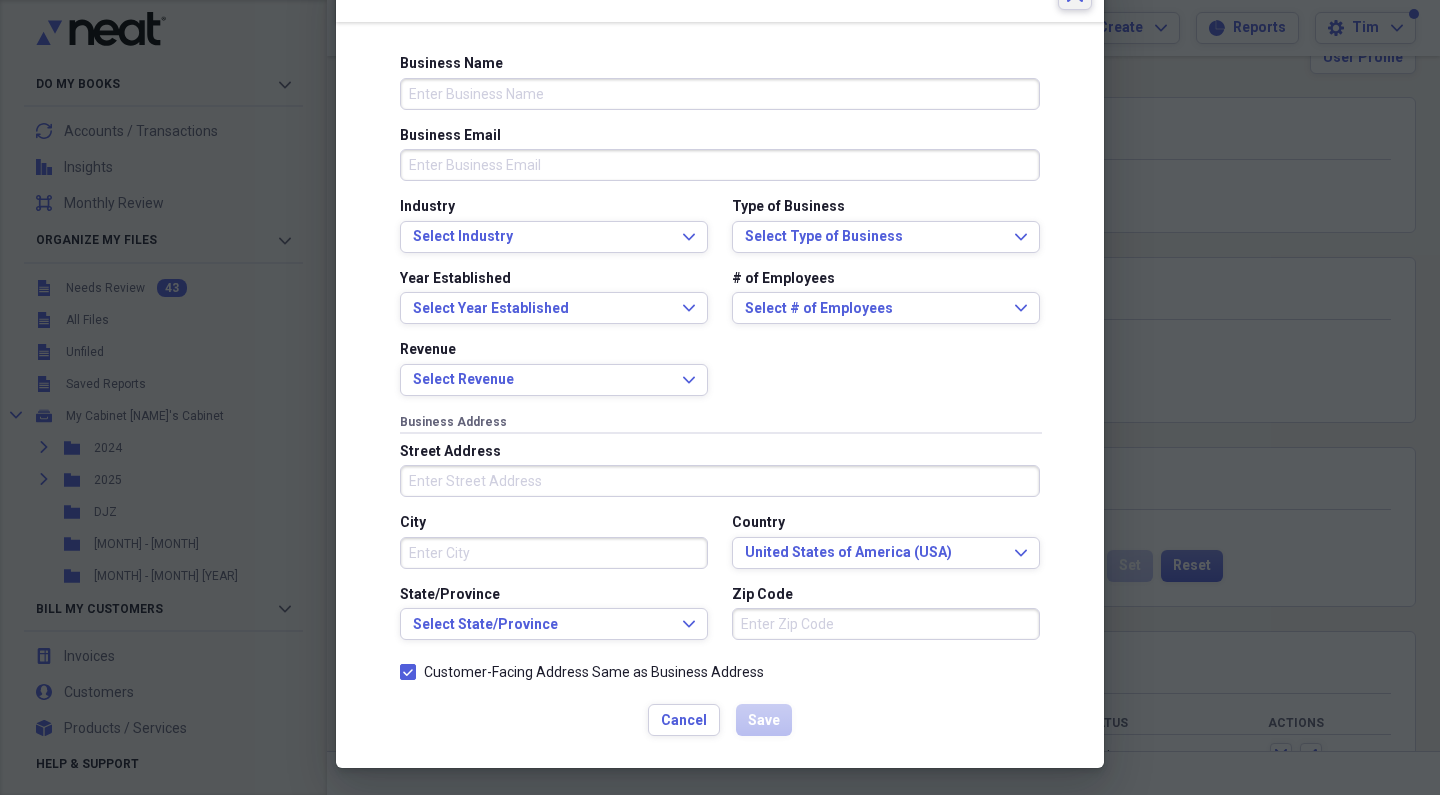 click on "Close" at bounding box center (1075, -6) 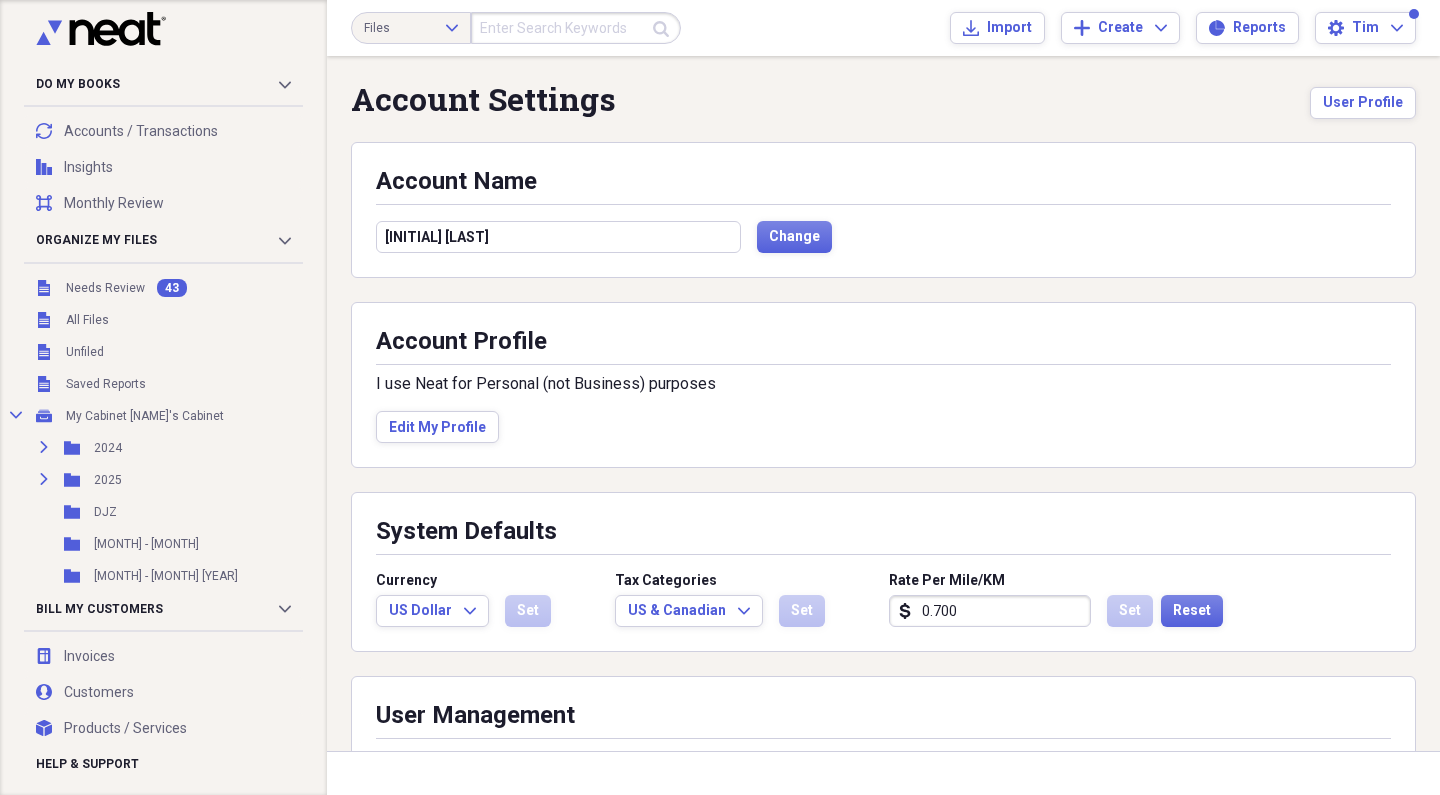 scroll, scrollTop: 0, scrollLeft: 0, axis: both 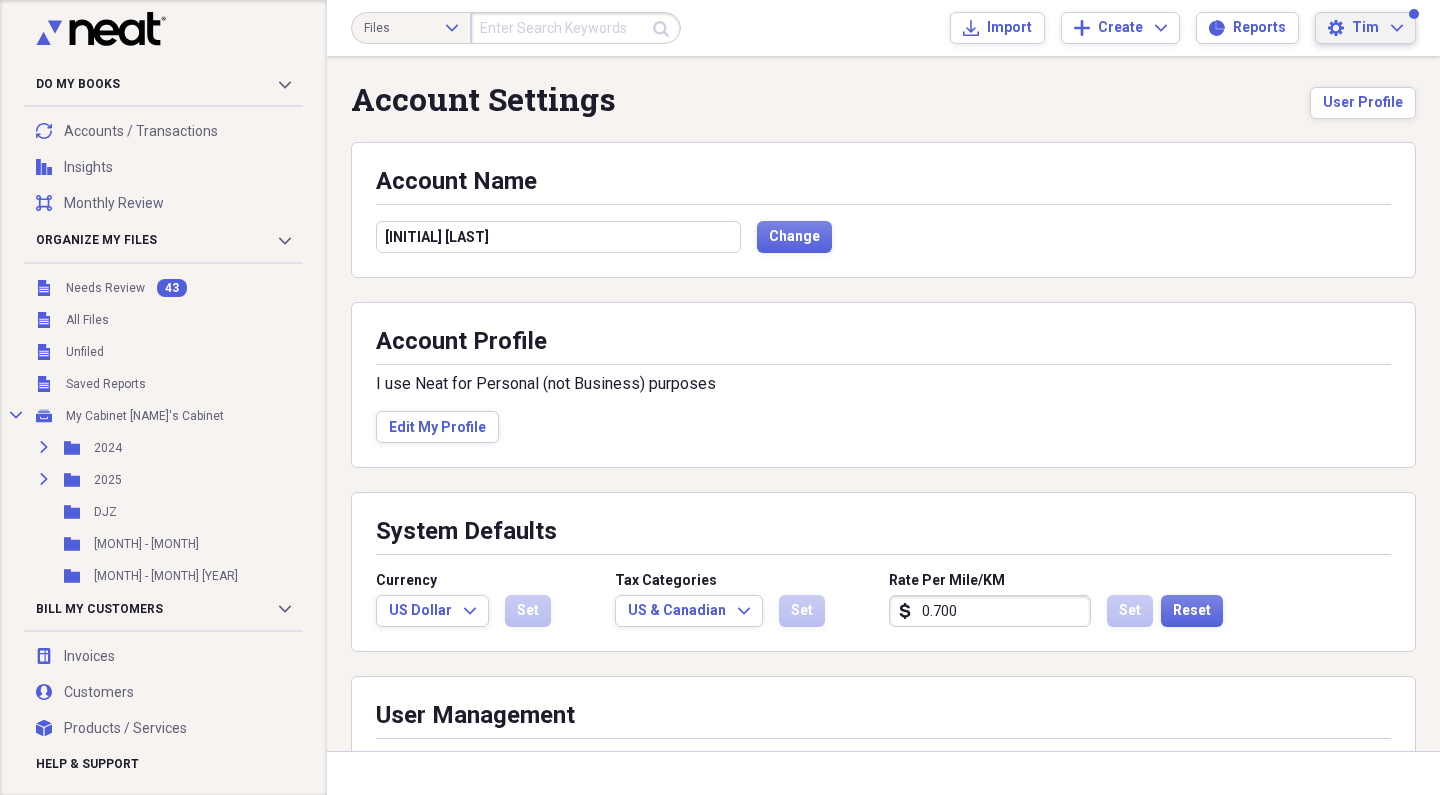 click on "[FIRST] [LAST]" at bounding box center (1377, 28) 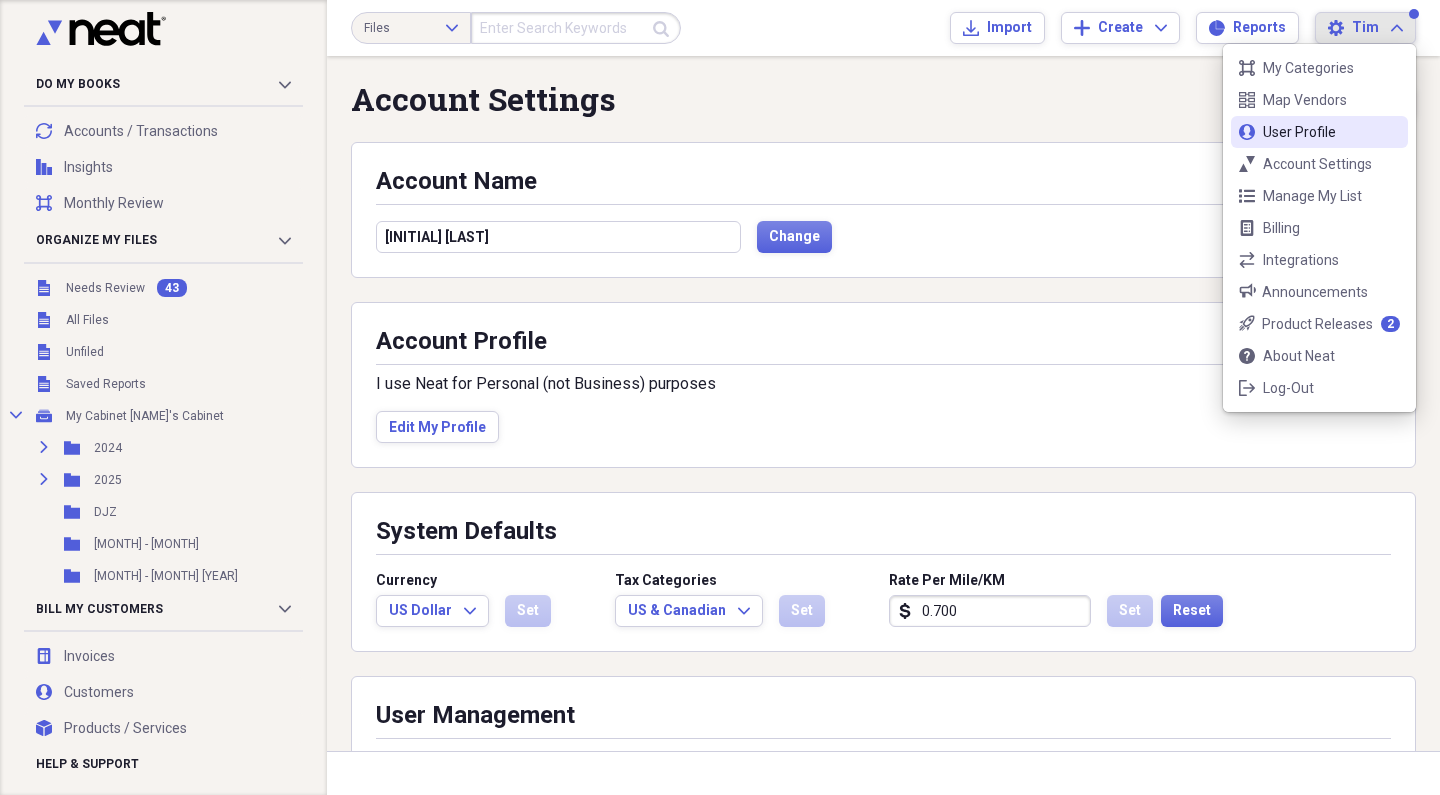 click on "user User Profile" at bounding box center [1319, 132] 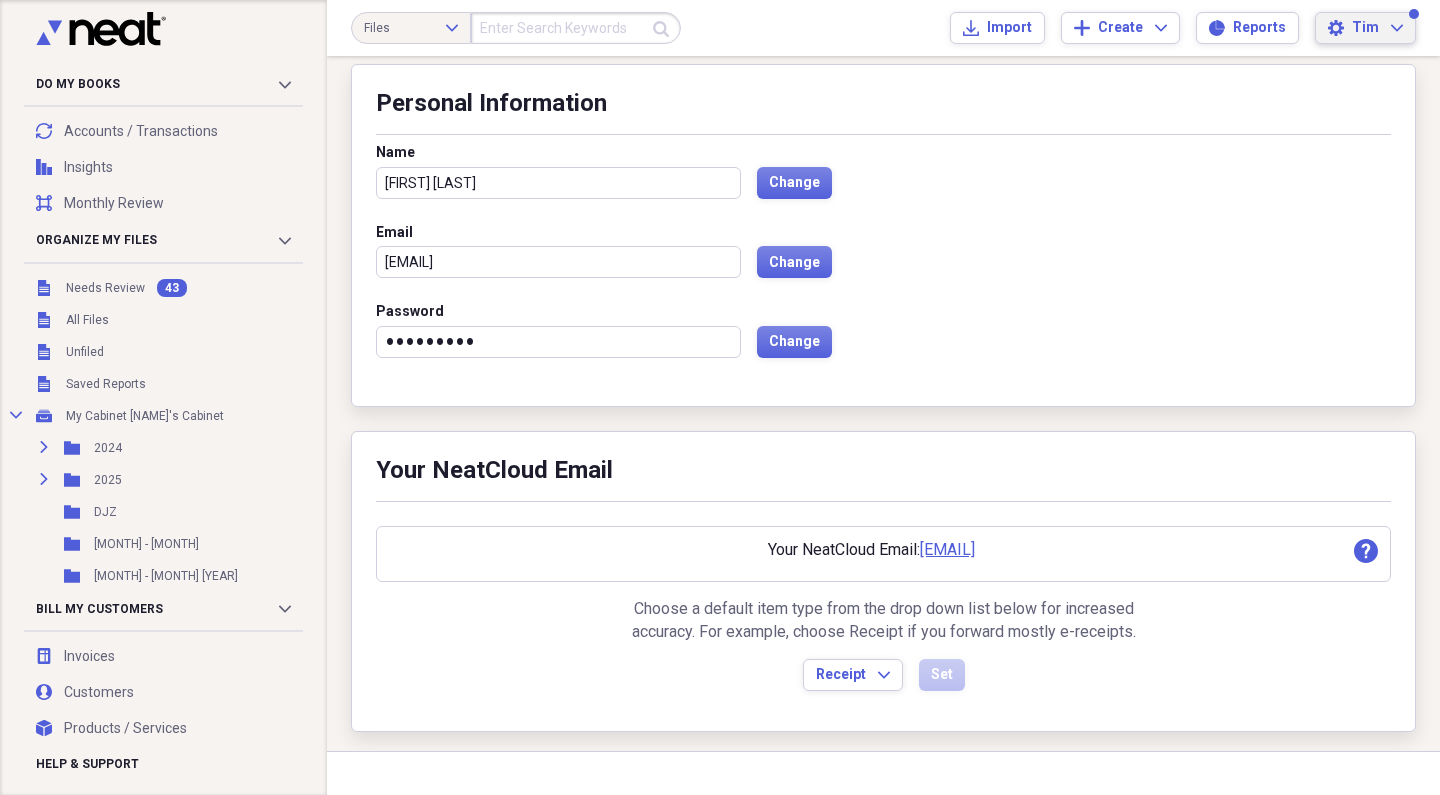 scroll, scrollTop: 85, scrollLeft: 0, axis: vertical 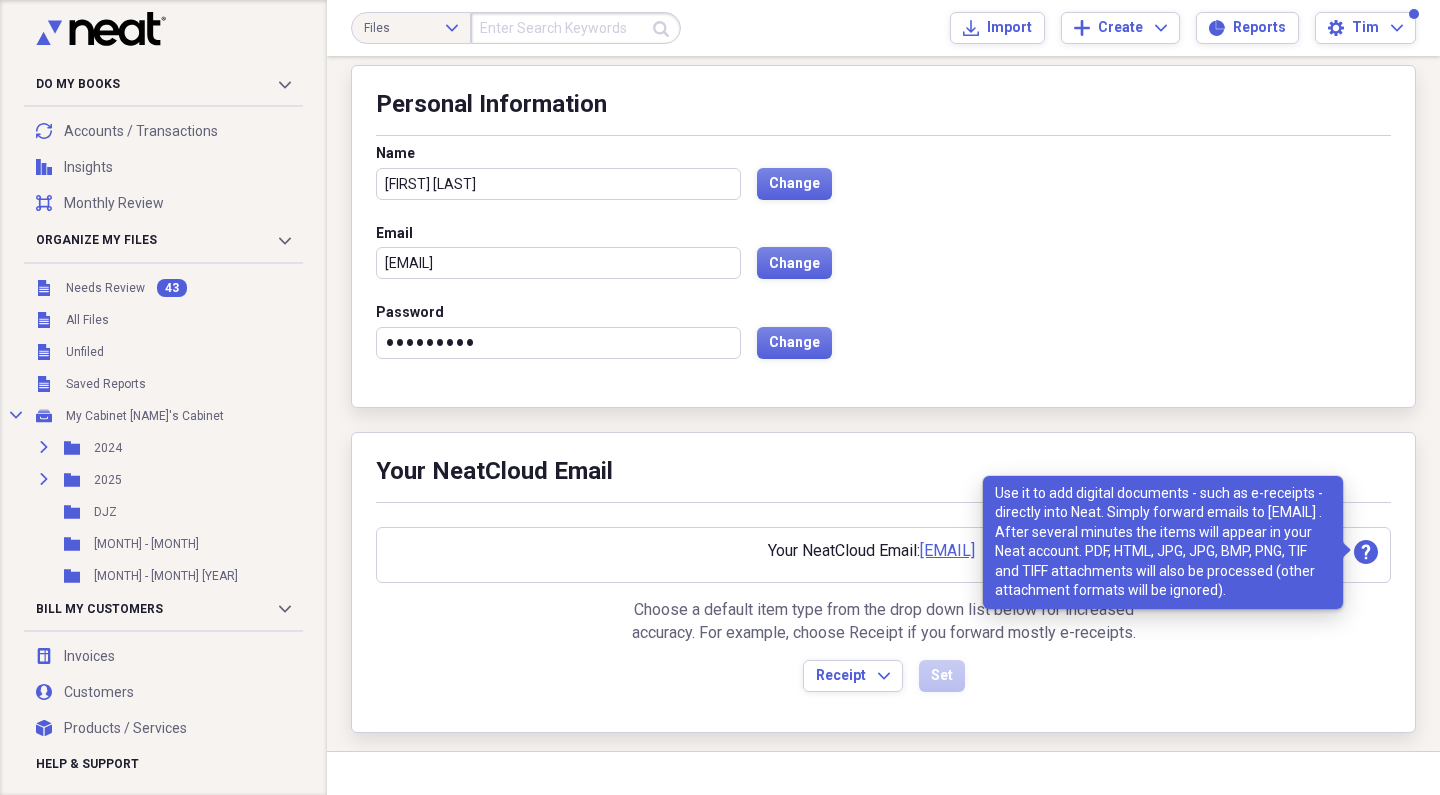 click 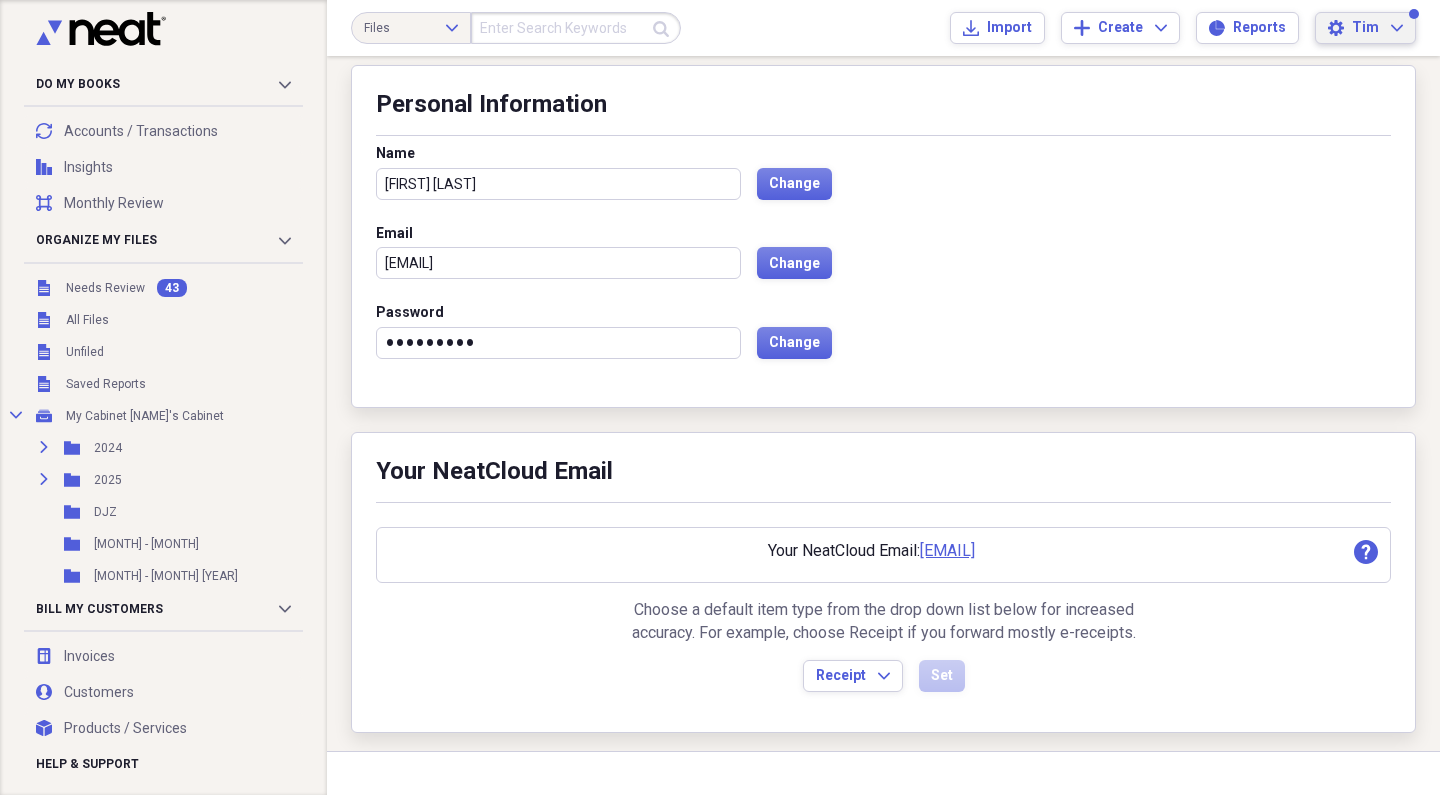 click on "Expand" 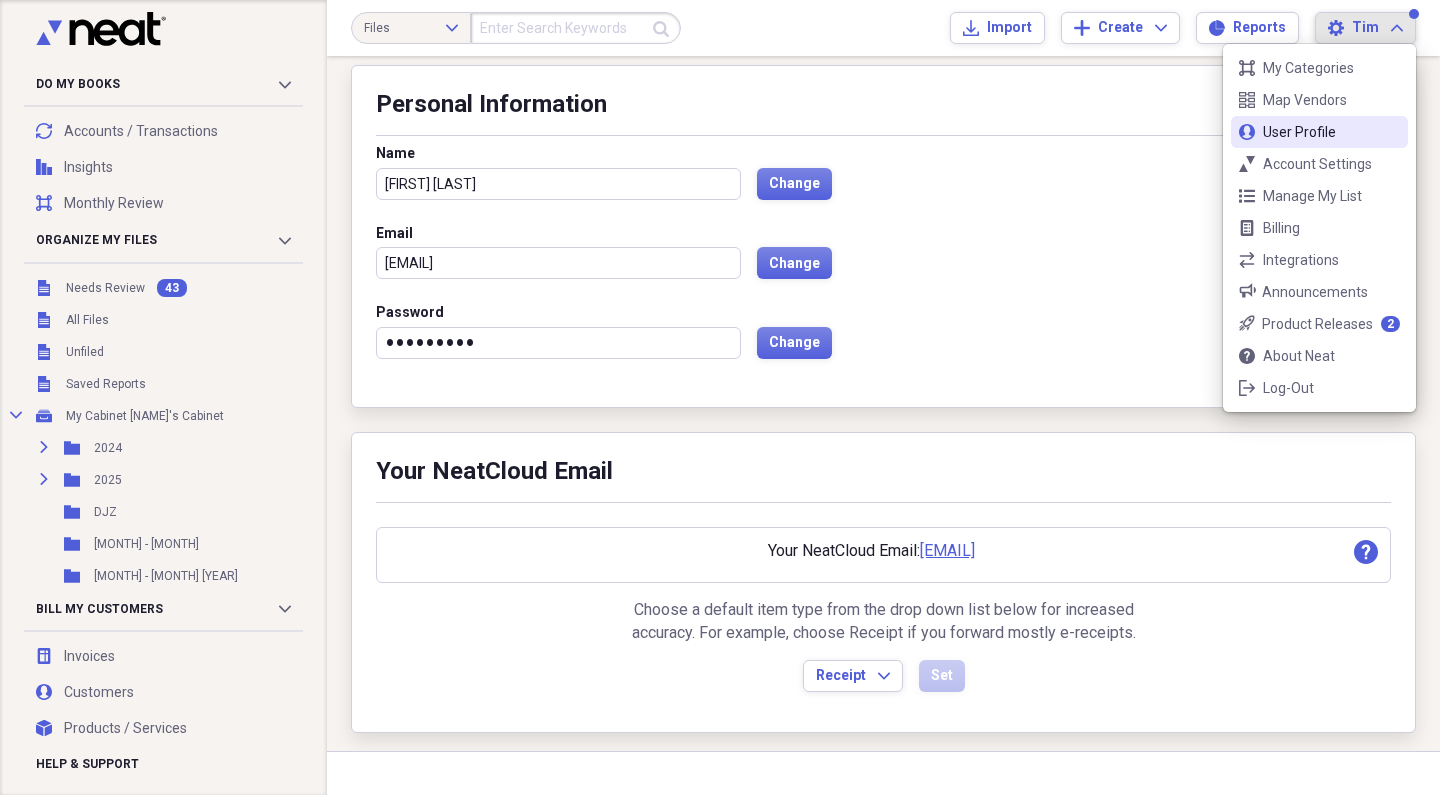 click on "user User Profile" at bounding box center [1319, 132] 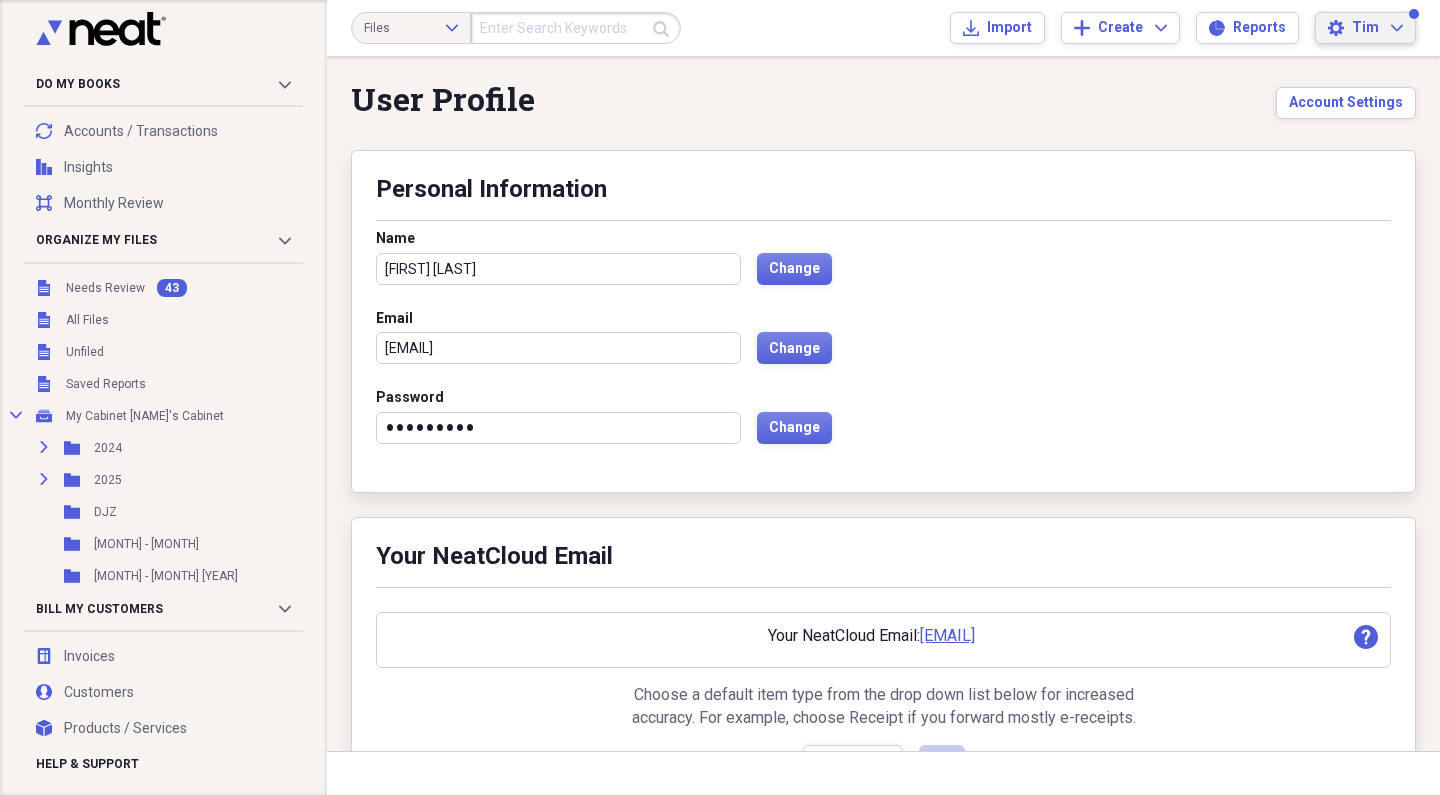 scroll, scrollTop: 85, scrollLeft: 0, axis: vertical 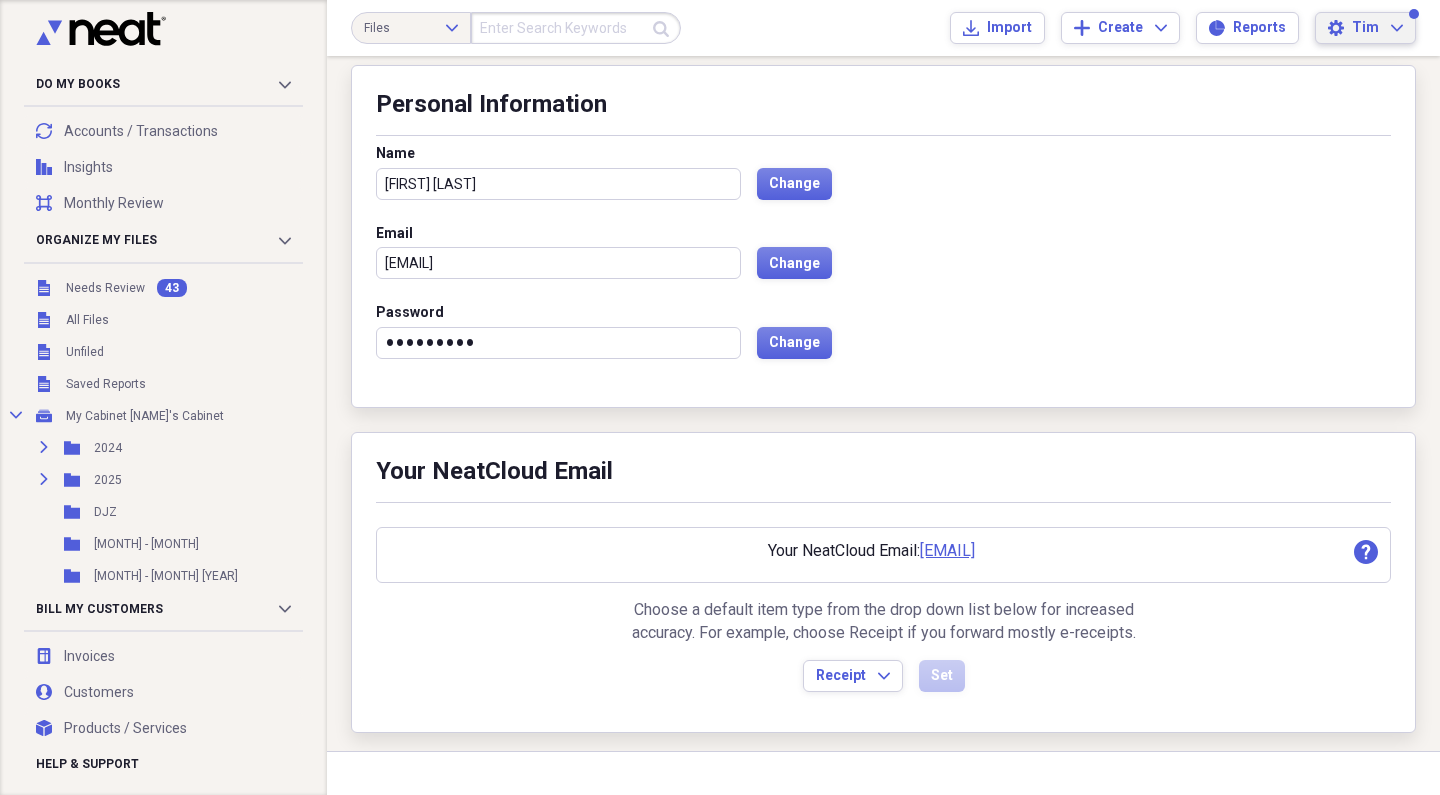click on "[FIRST] [LAST]" at bounding box center (1377, 28) 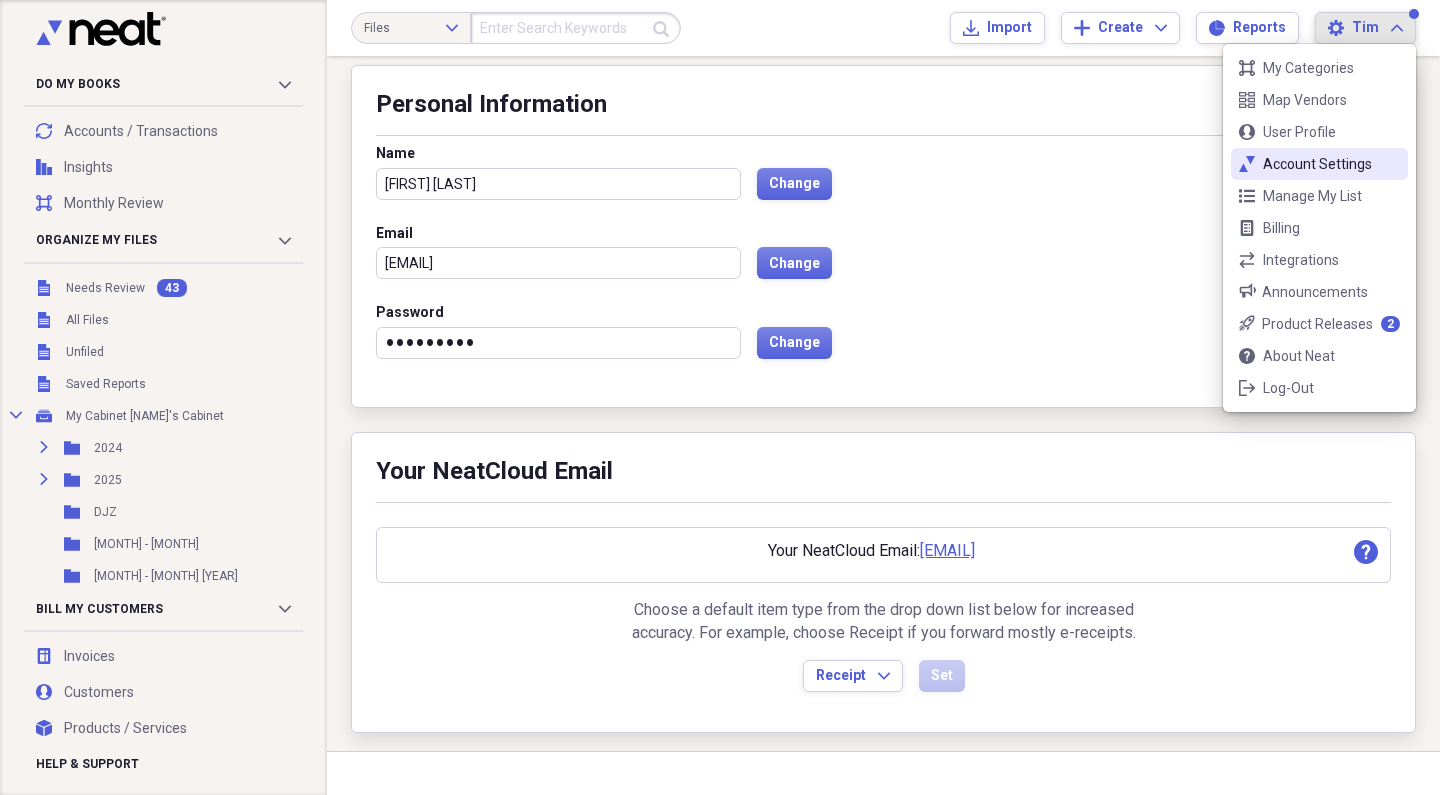 click on "neat-ticks Account Settings" at bounding box center (1319, 164) 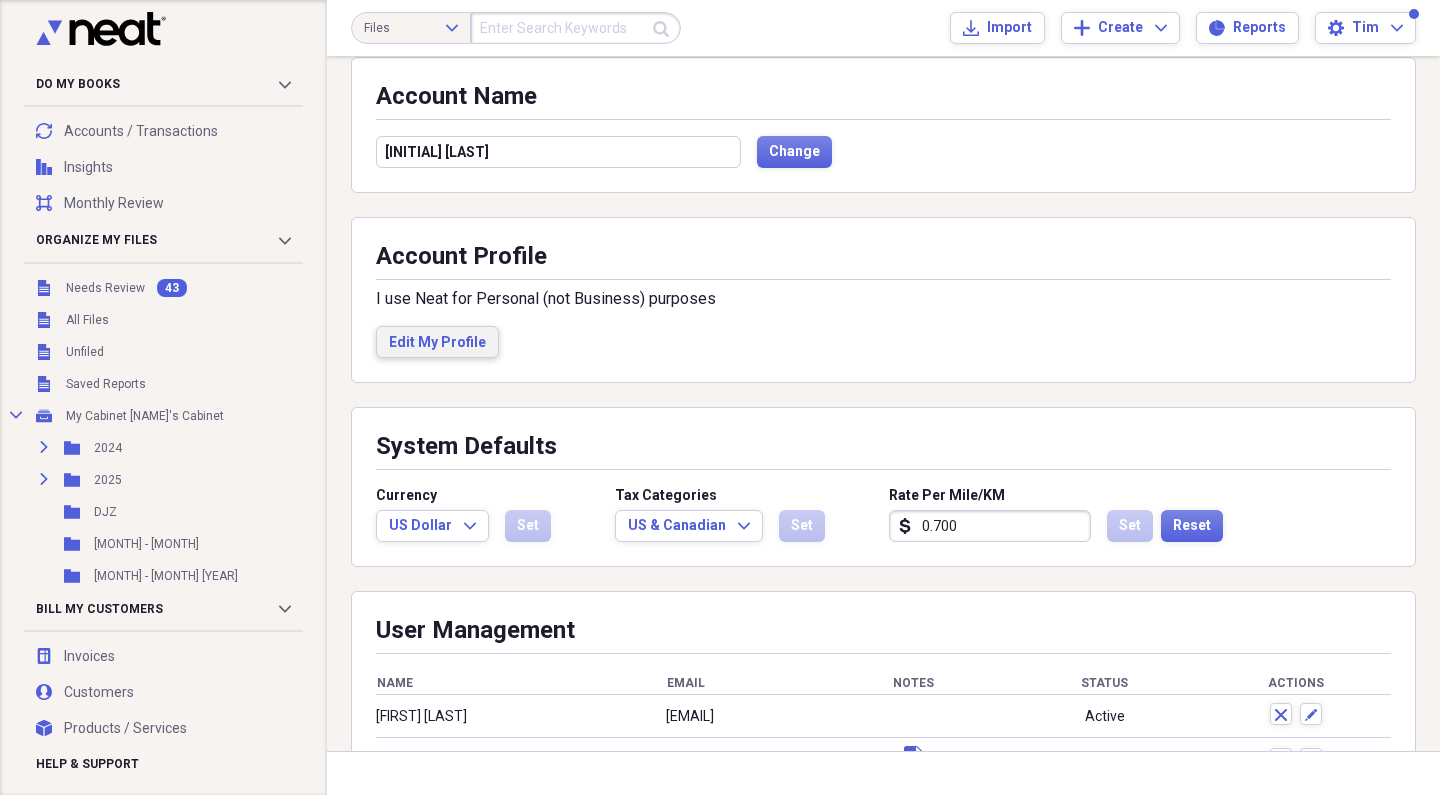 click on "Edit My Profile" at bounding box center (437, 343) 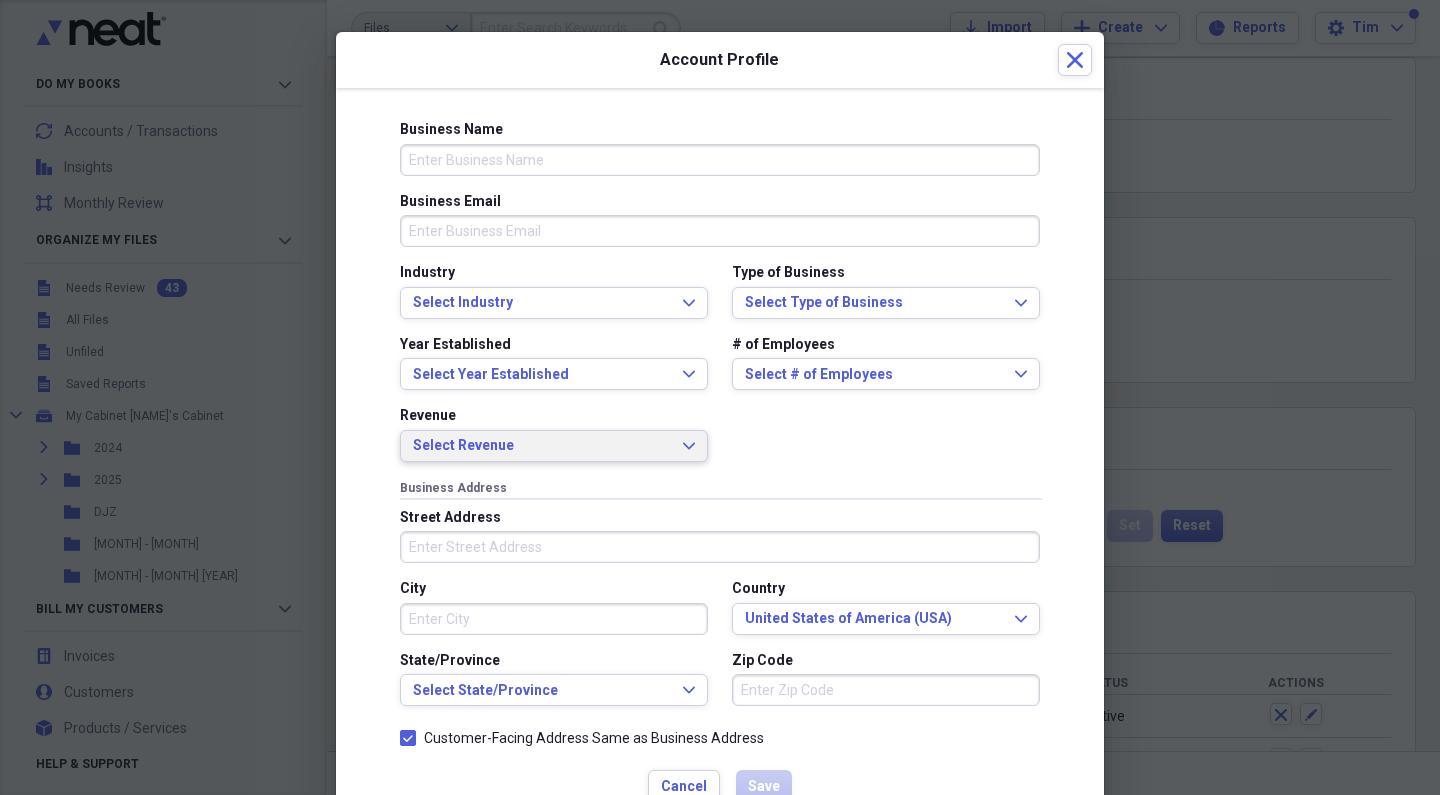 scroll, scrollTop: 0, scrollLeft: 0, axis: both 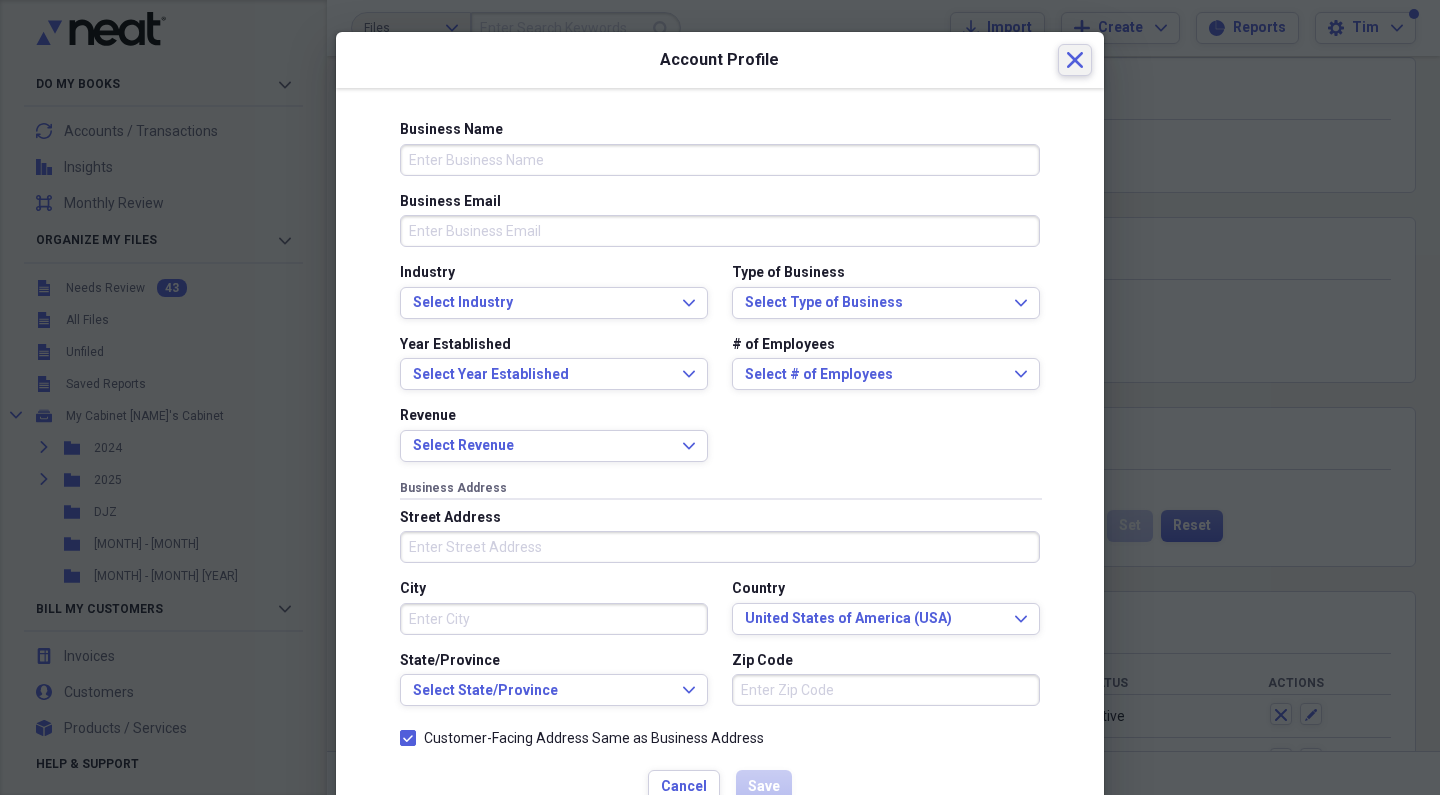 click on "Close" 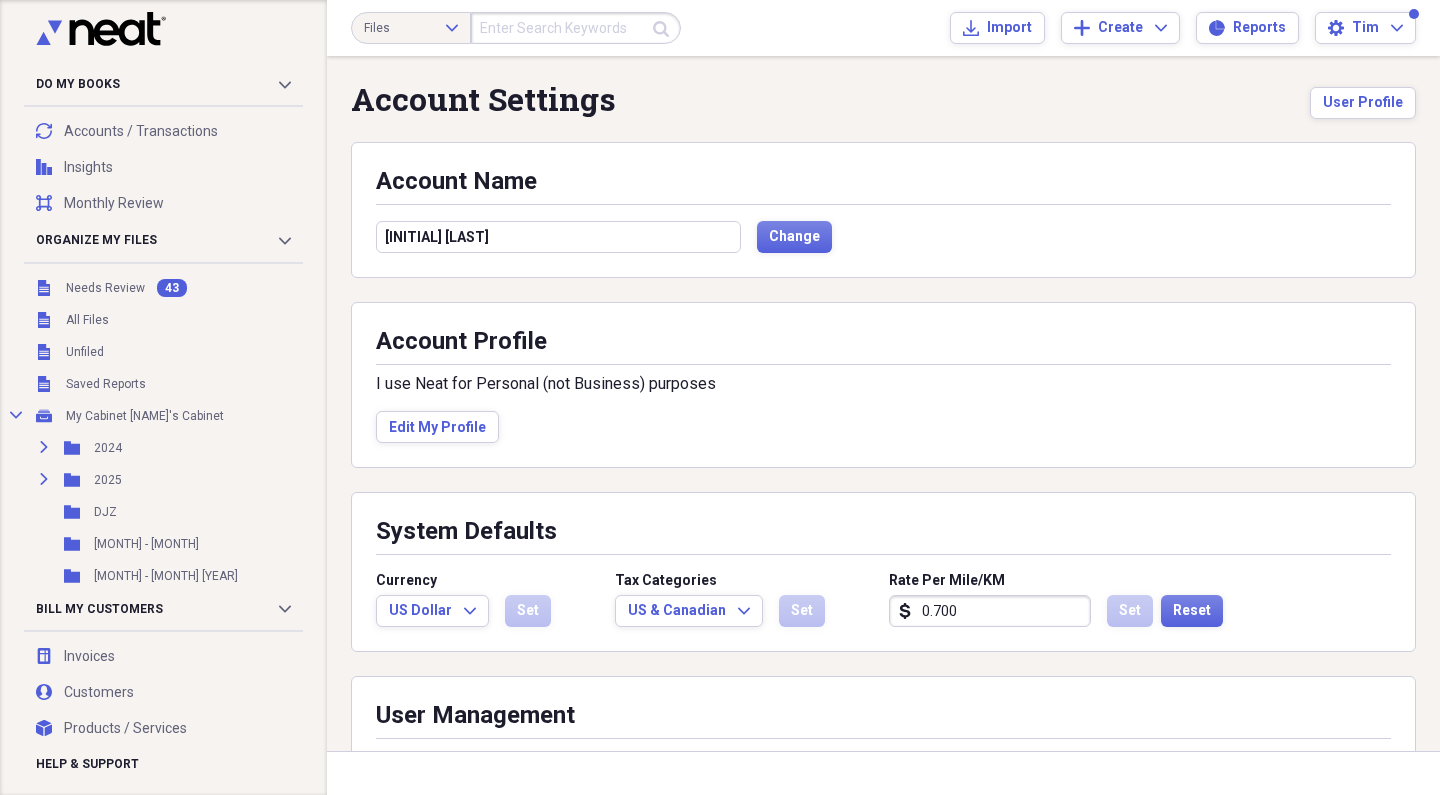 scroll, scrollTop: 0, scrollLeft: 0, axis: both 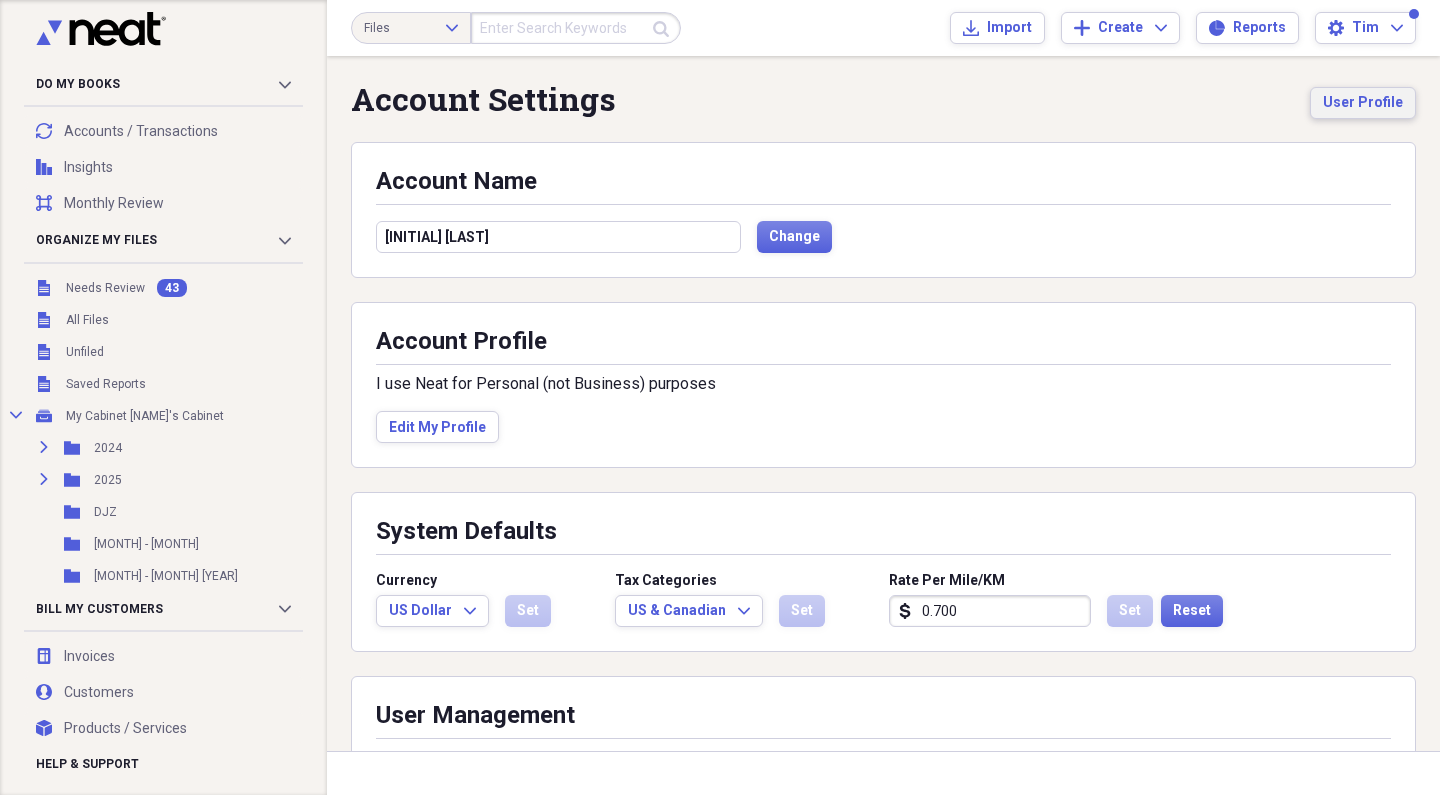 click on "User Profile" at bounding box center [1363, 103] 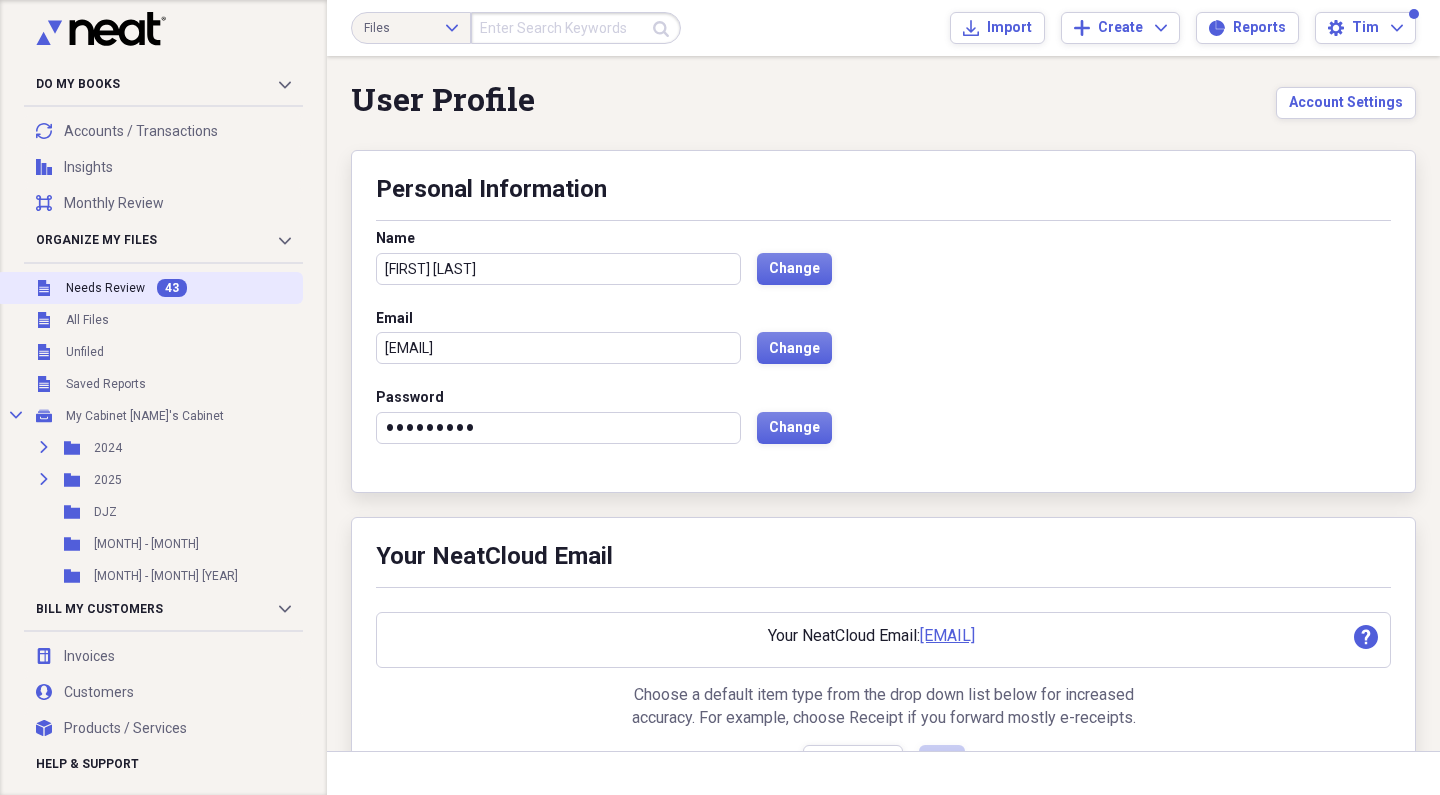 click on "43" at bounding box center (172, 288) 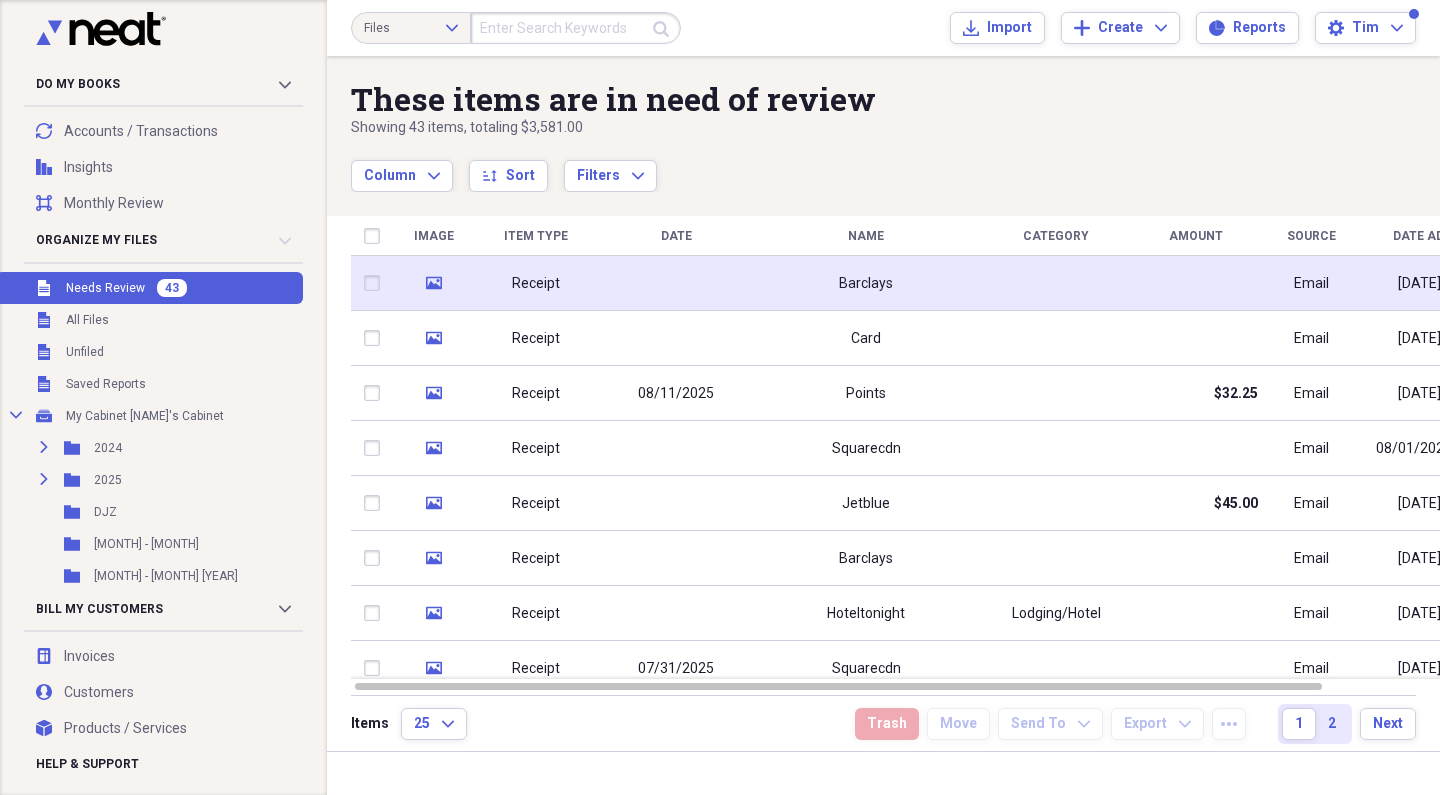 click at bounding box center (676, 283) 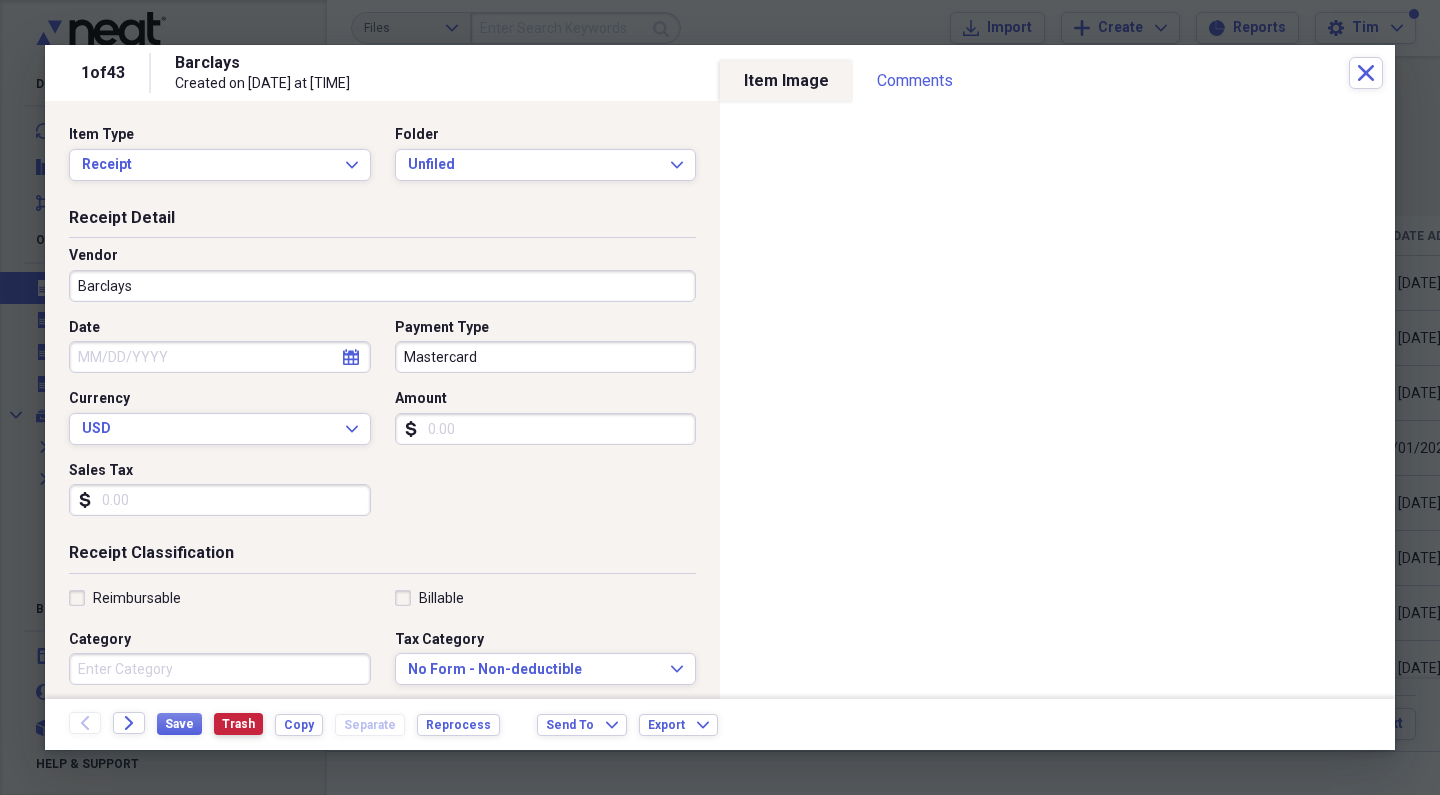 click on "Trash" at bounding box center (238, 724) 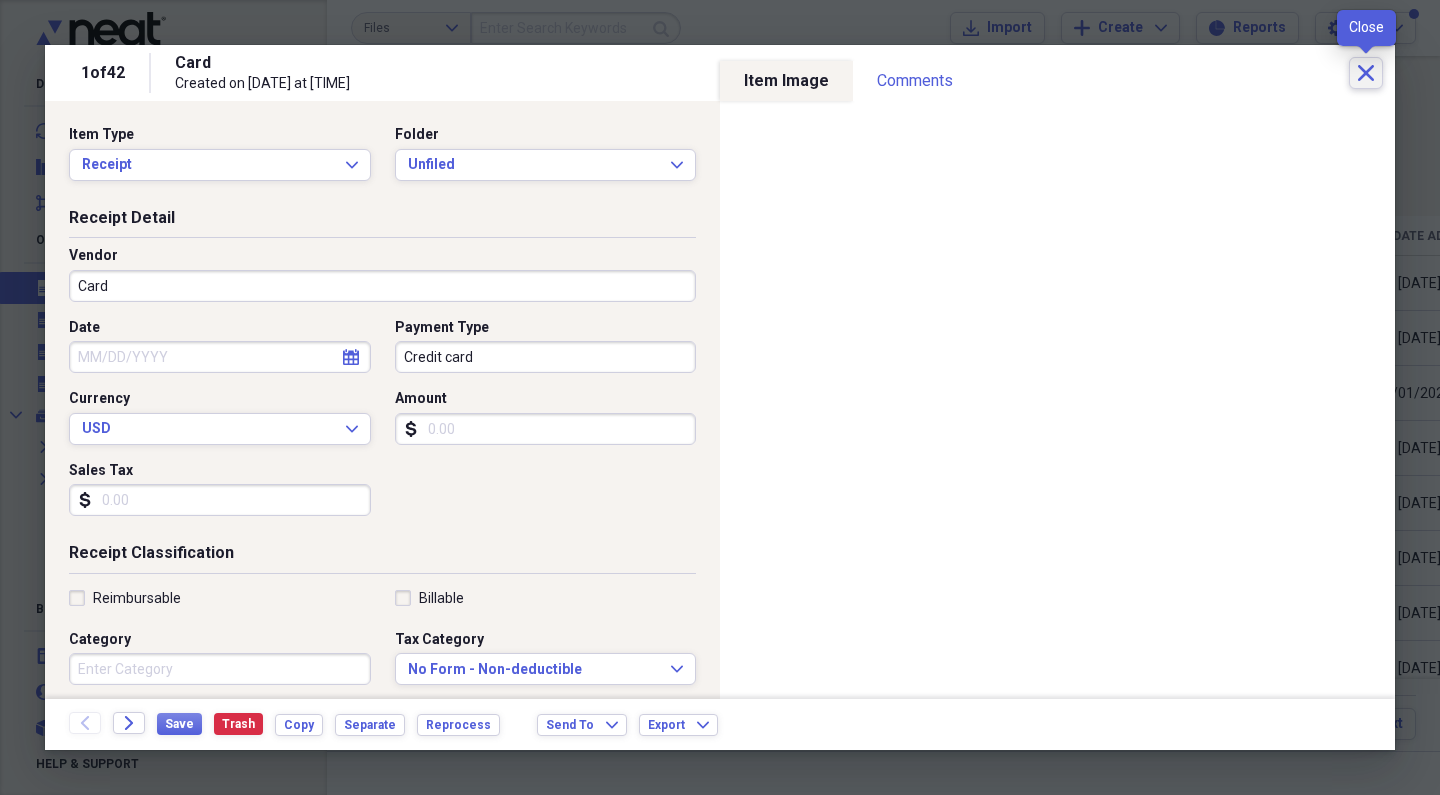 click on "Close" 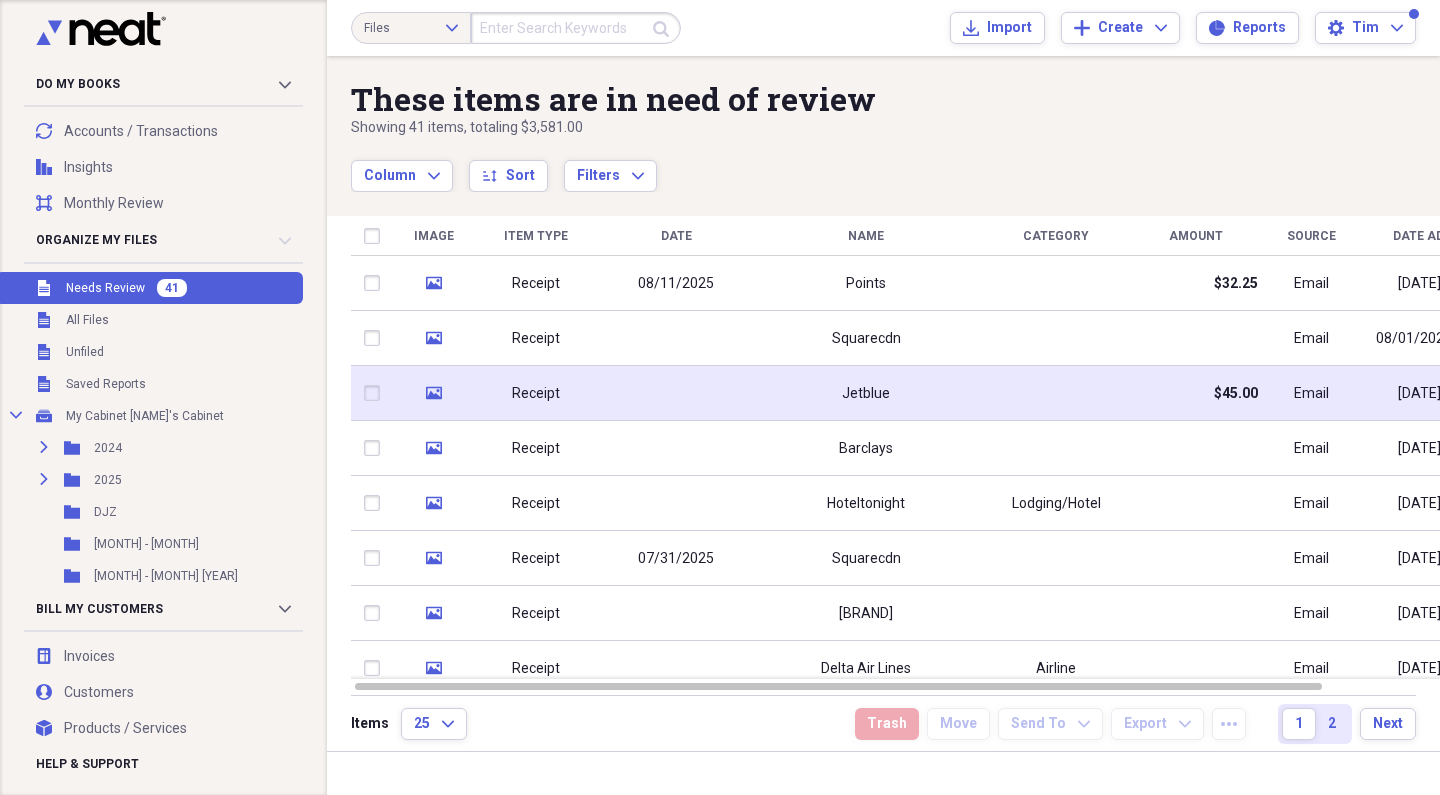 click on "Jetblue" at bounding box center (866, 393) 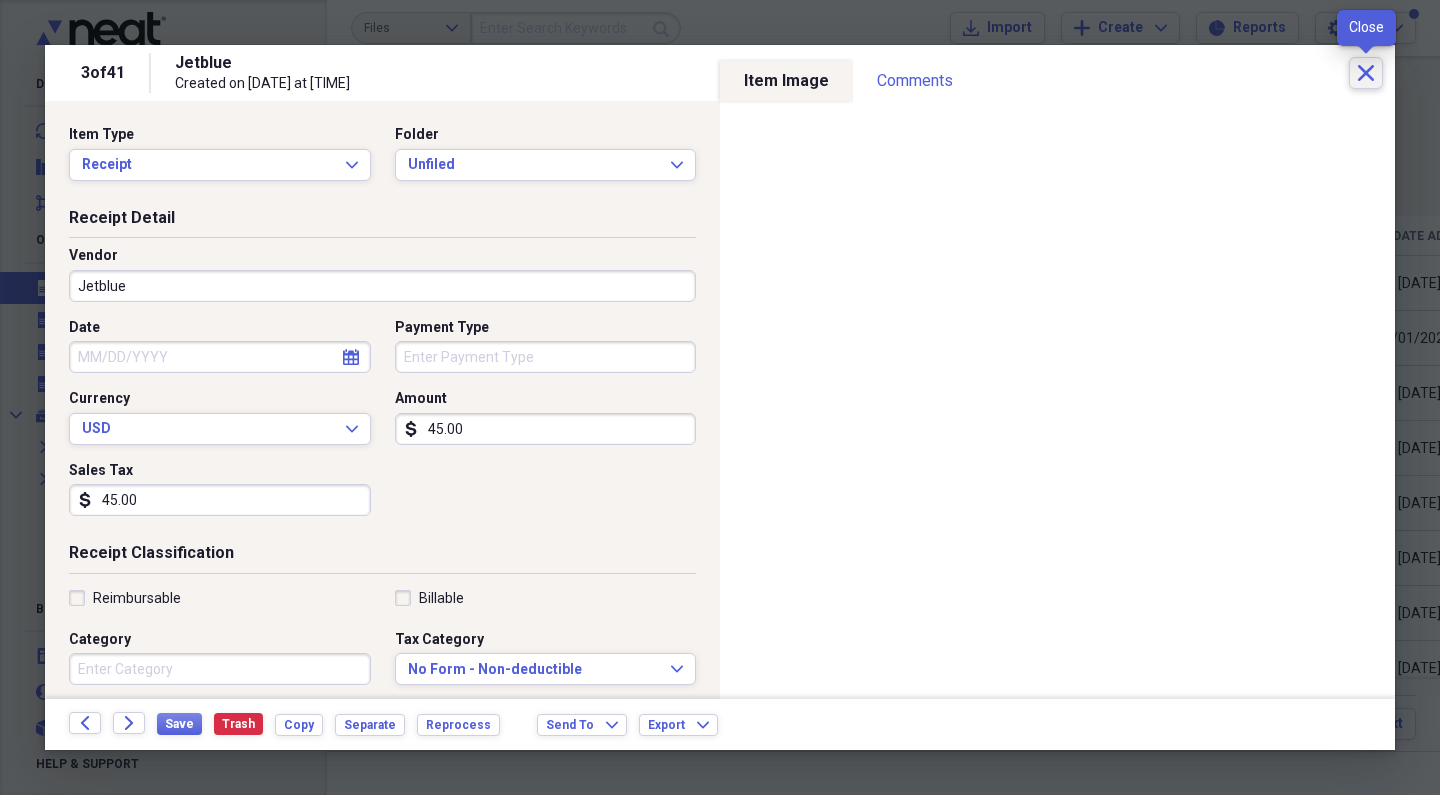 click on "Close" 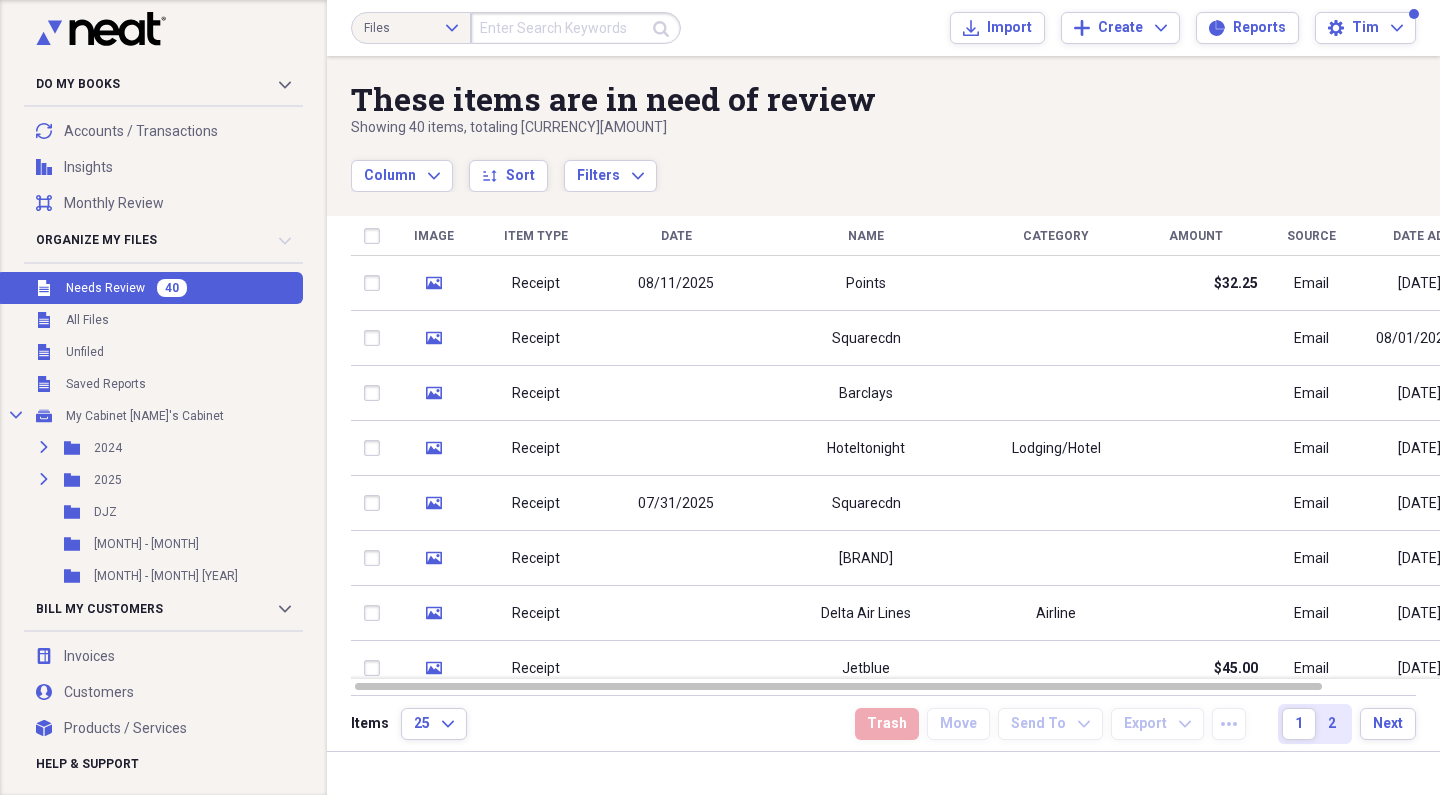 click at bounding box center (576, 28) 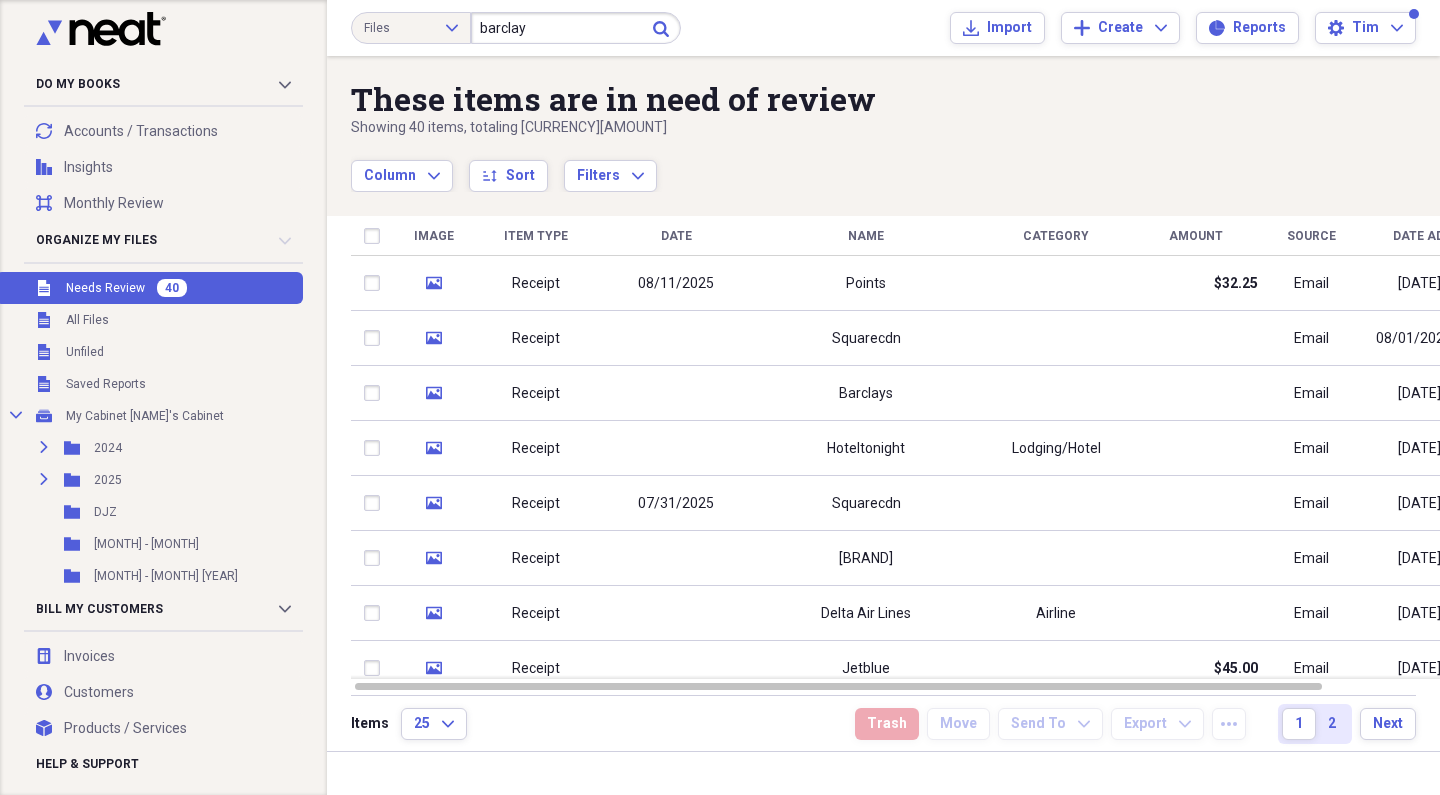 type on "barclay" 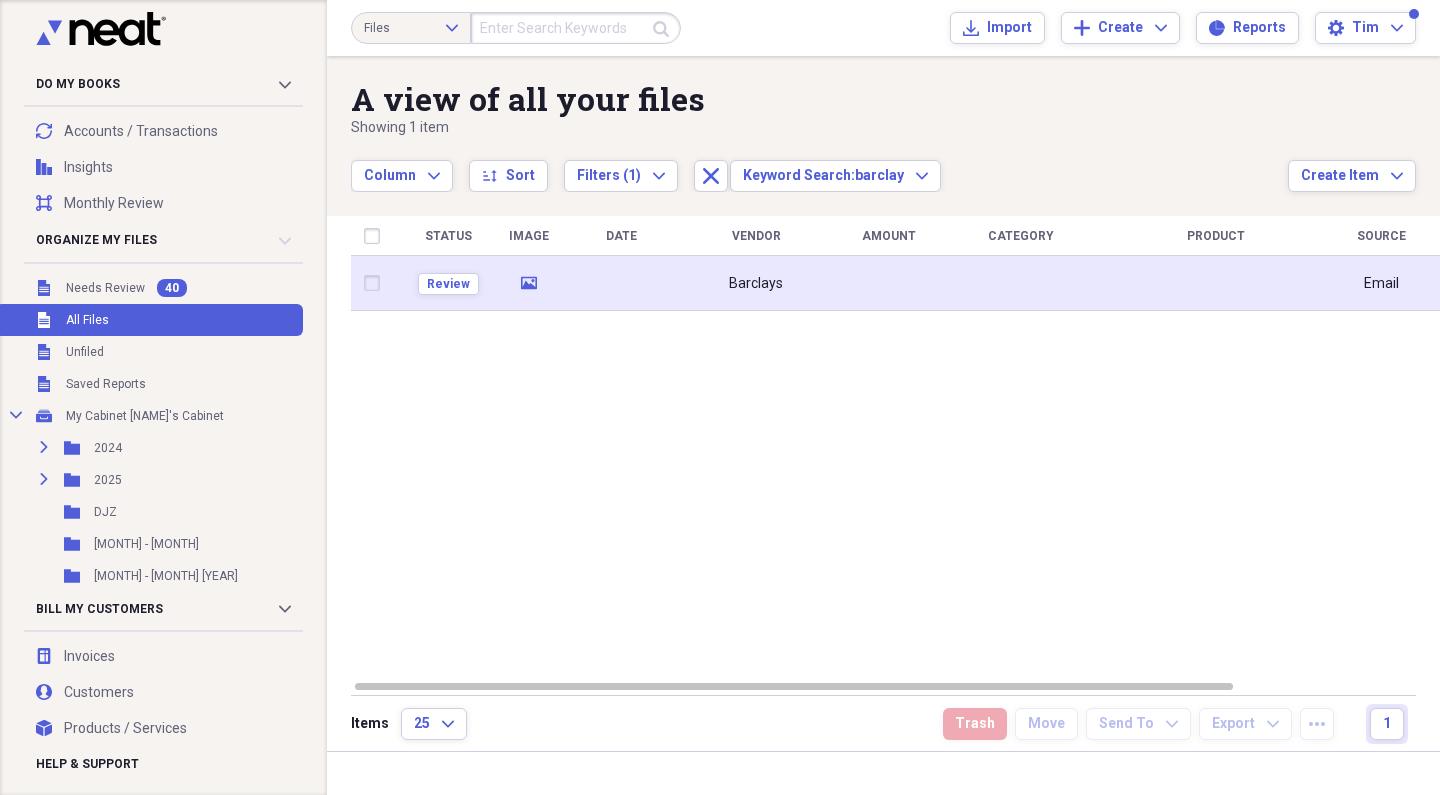 click at bounding box center [621, 283] 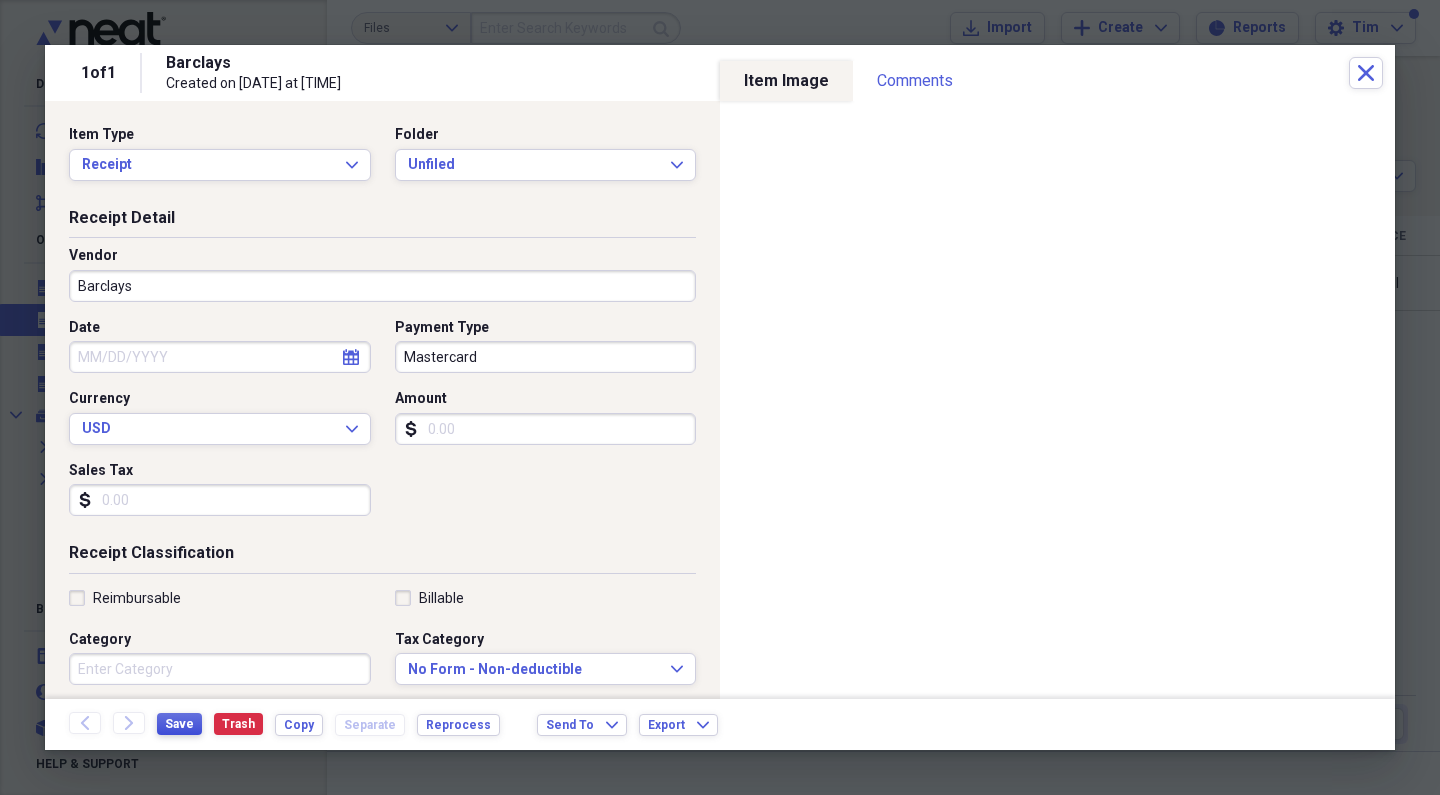 click on "Save" at bounding box center [179, 724] 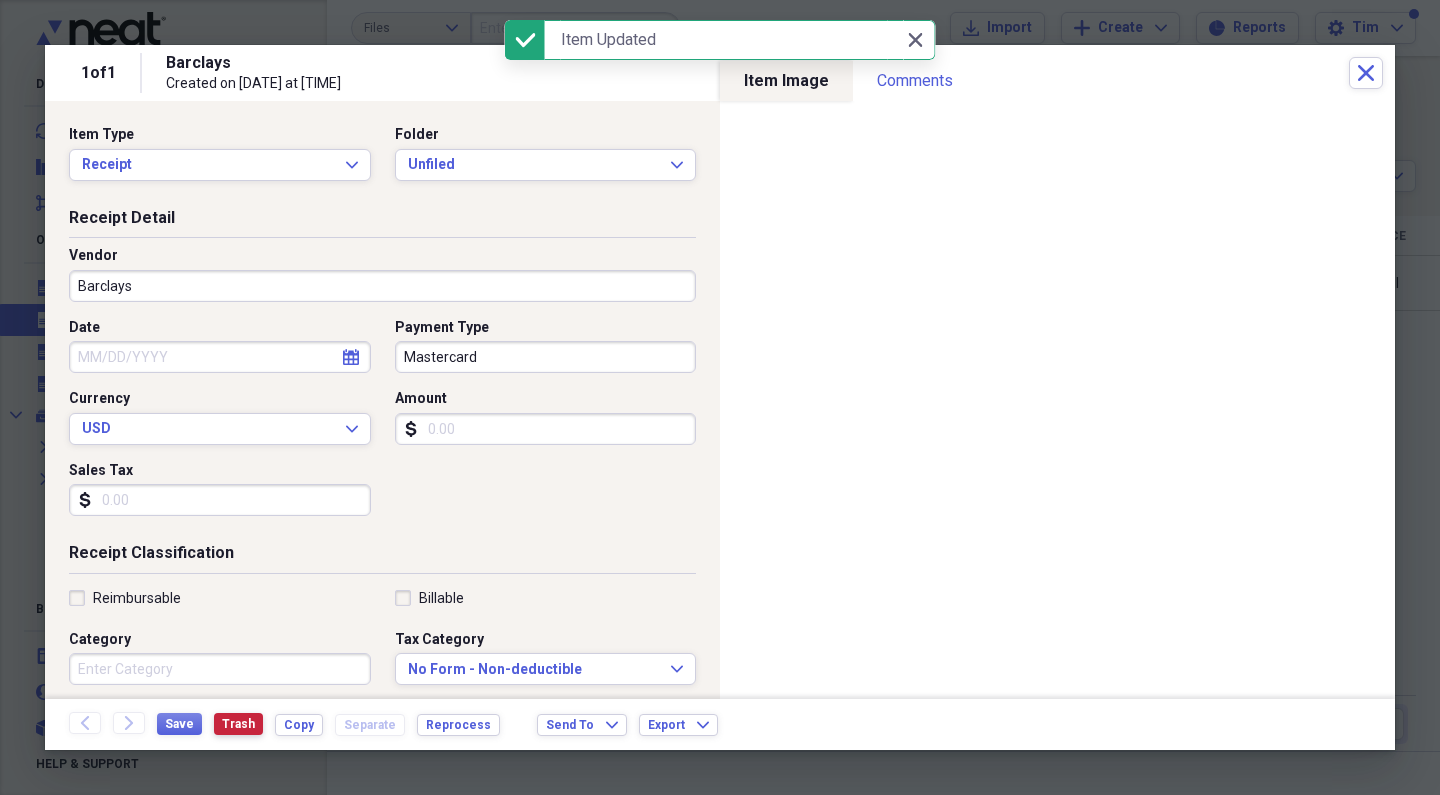 click on "Trash" at bounding box center (238, 724) 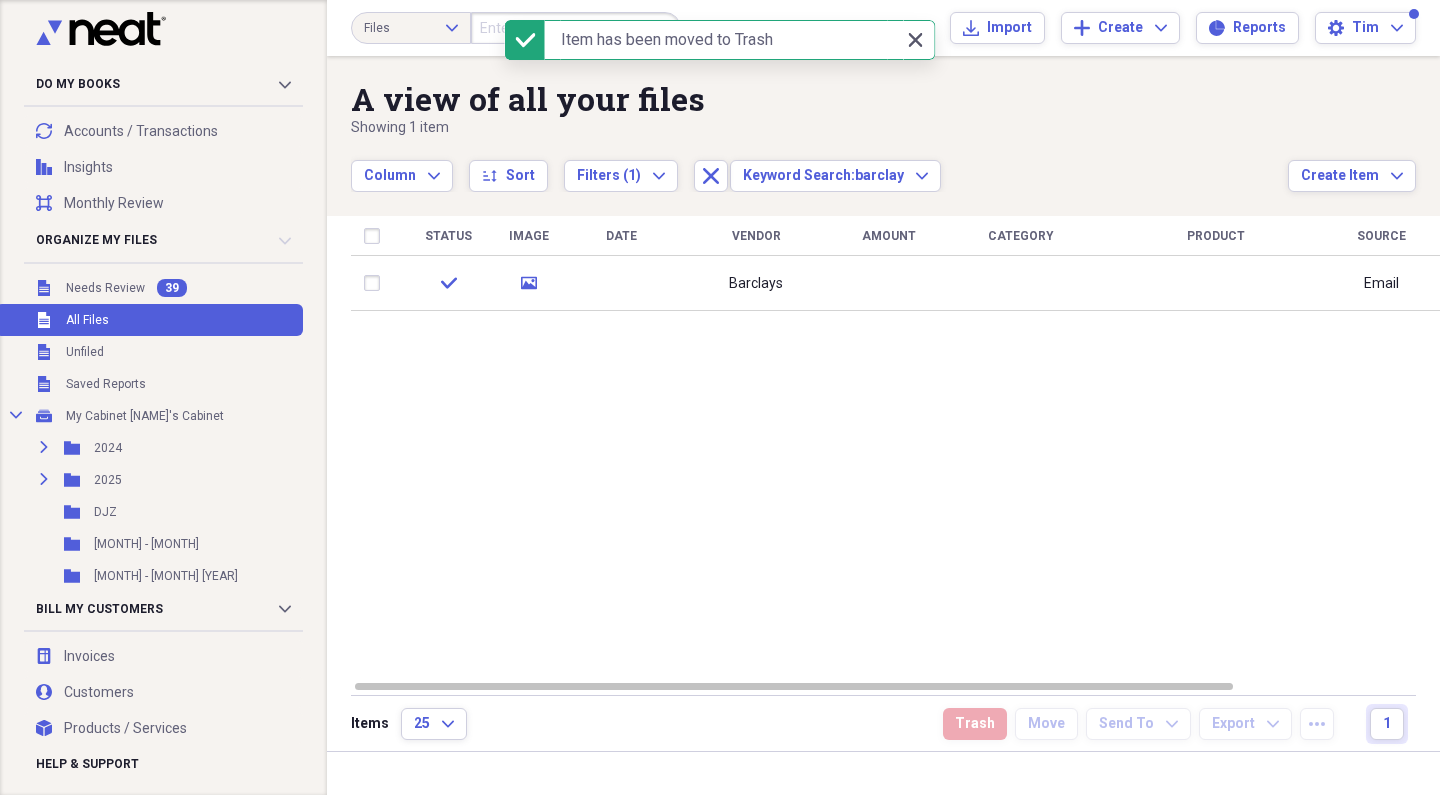 click 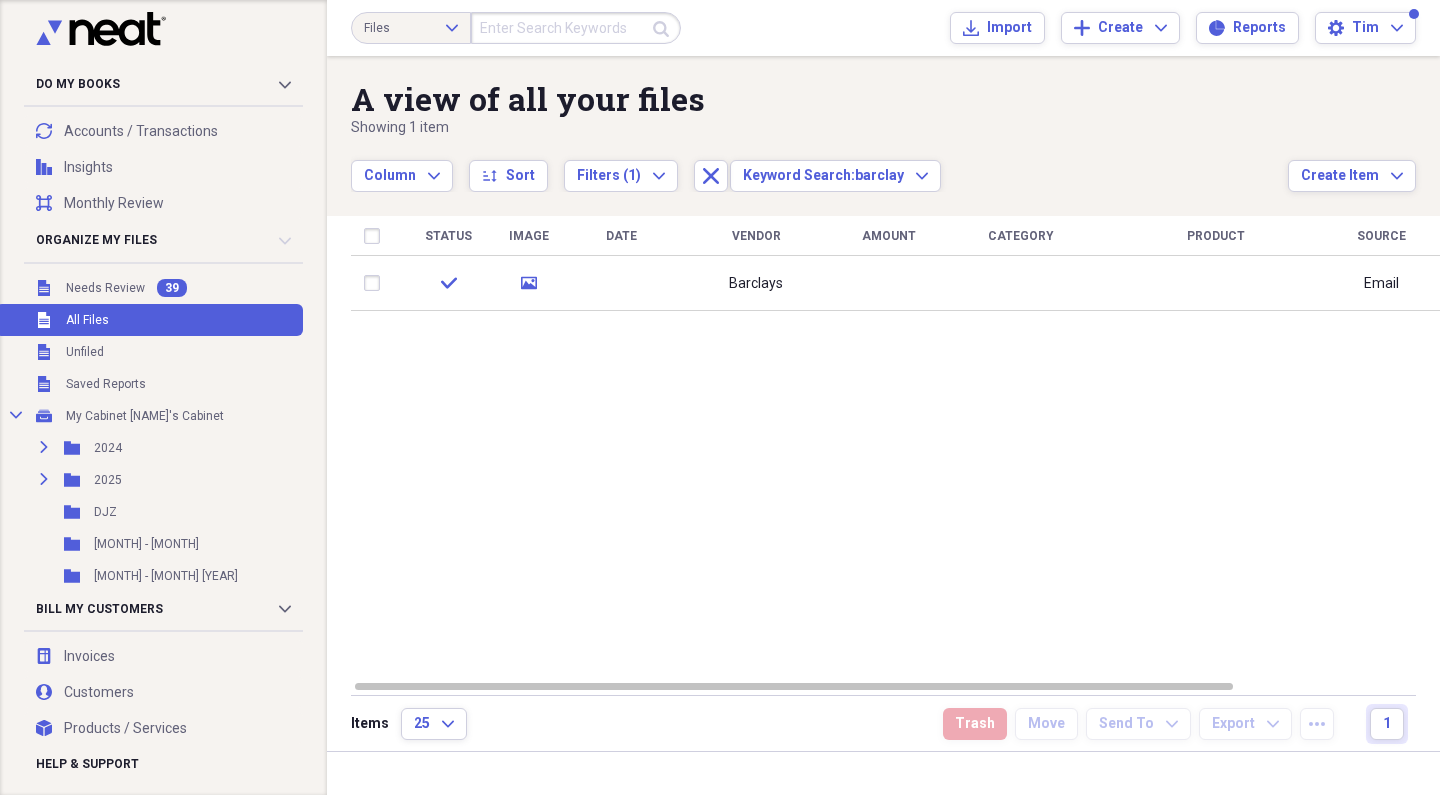 click at bounding box center [576, 28] 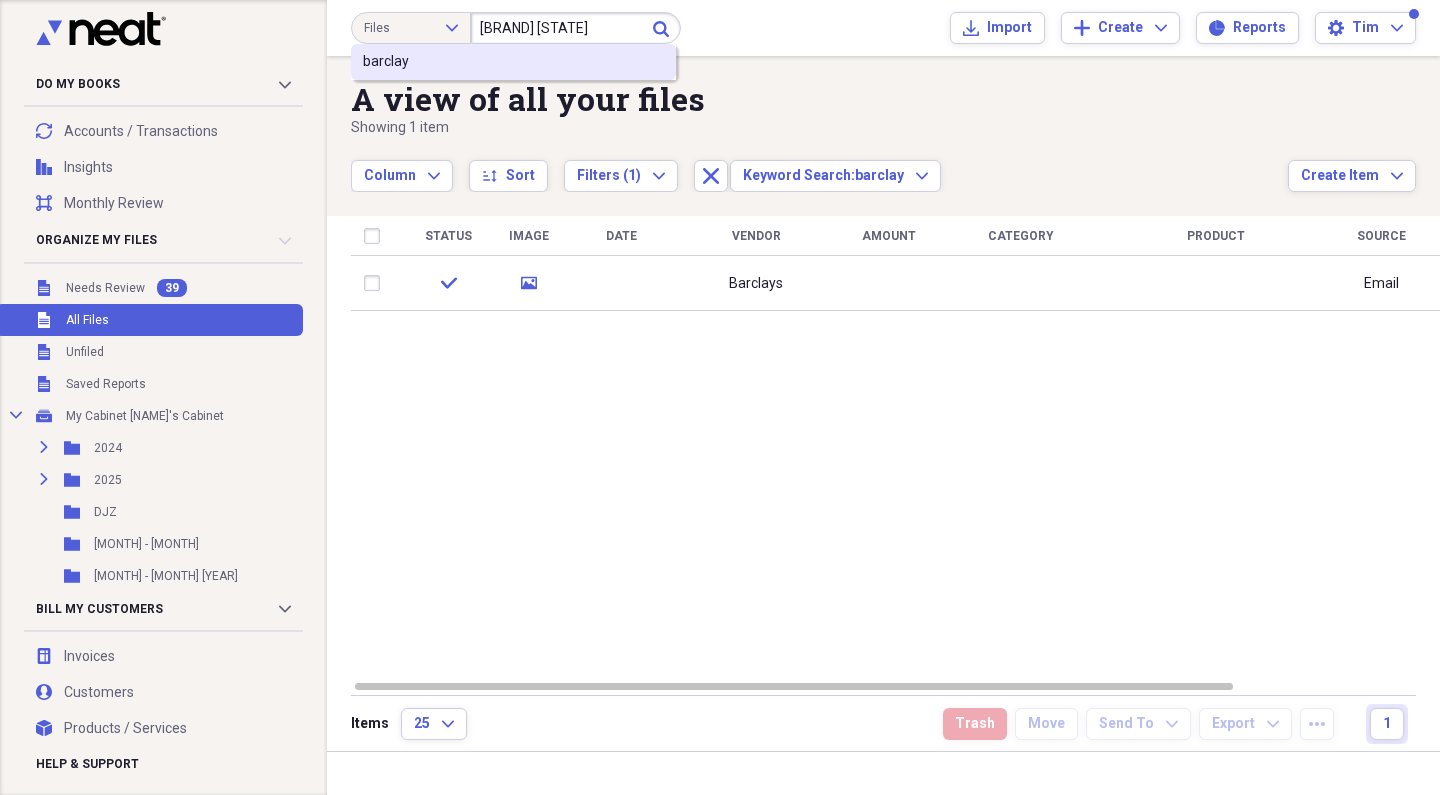 type on "[BRAND] [STATE]" 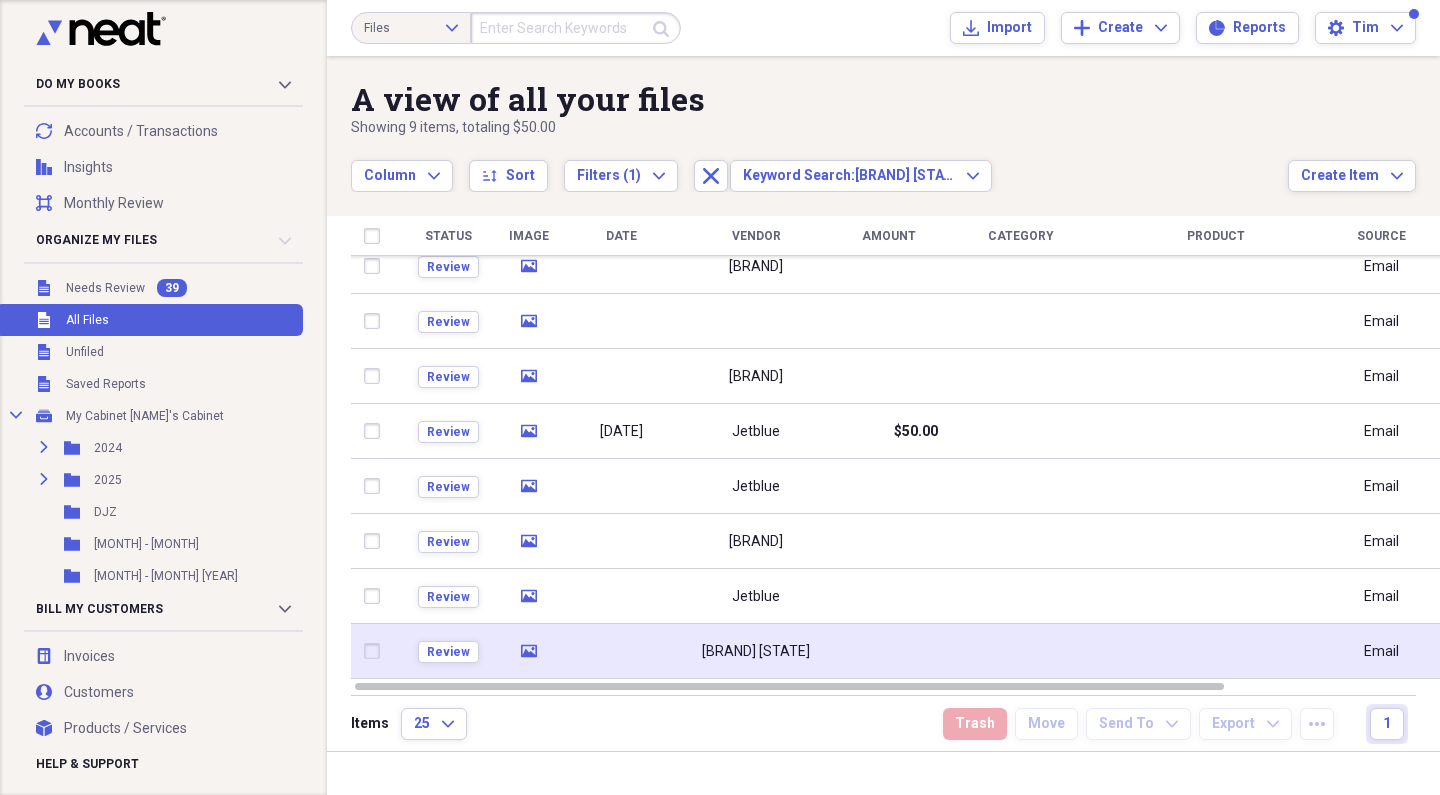 click on "[BRAND] [STATE]" at bounding box center (756, 652) 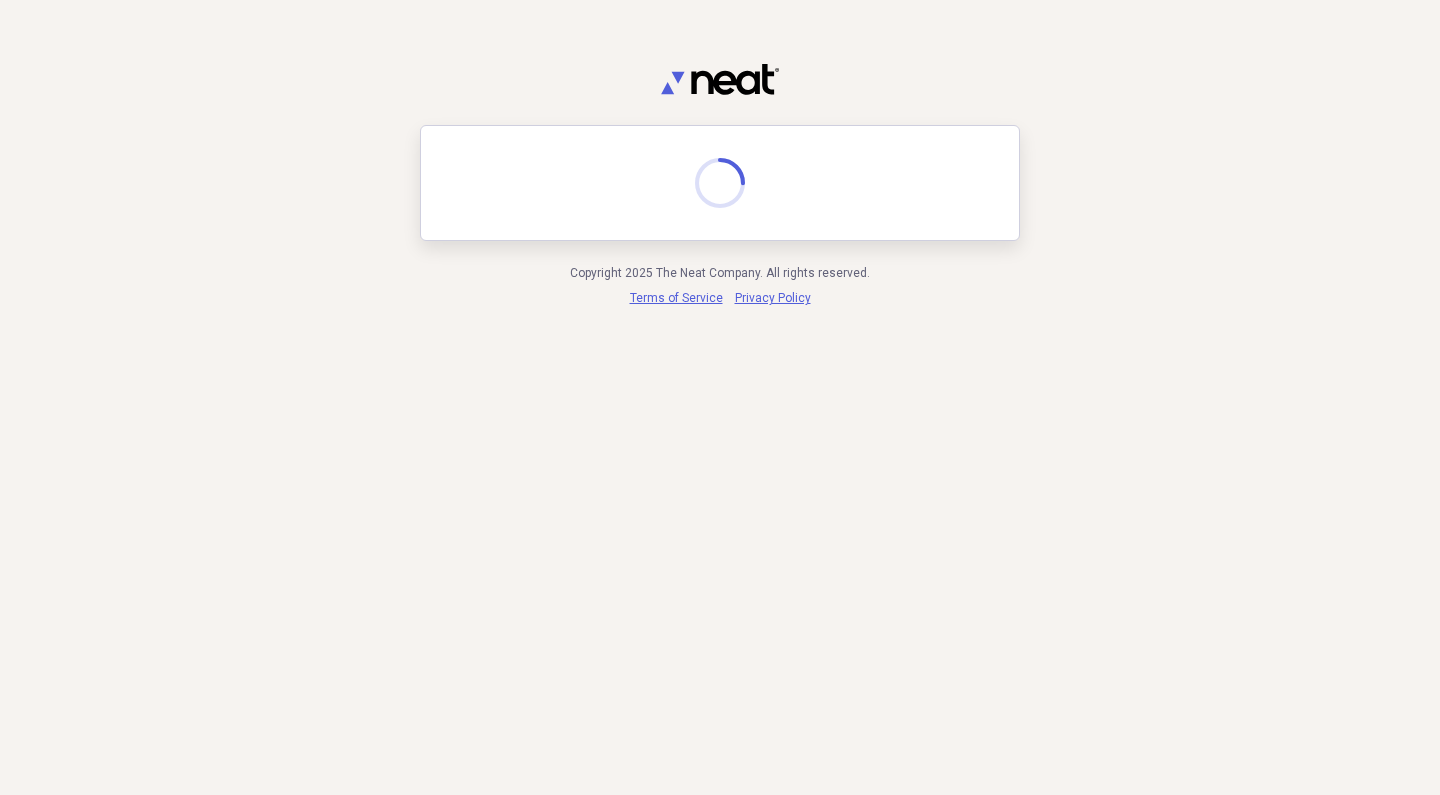 scroll, scrollTop: 0, scrollLeft: 0, axis: both 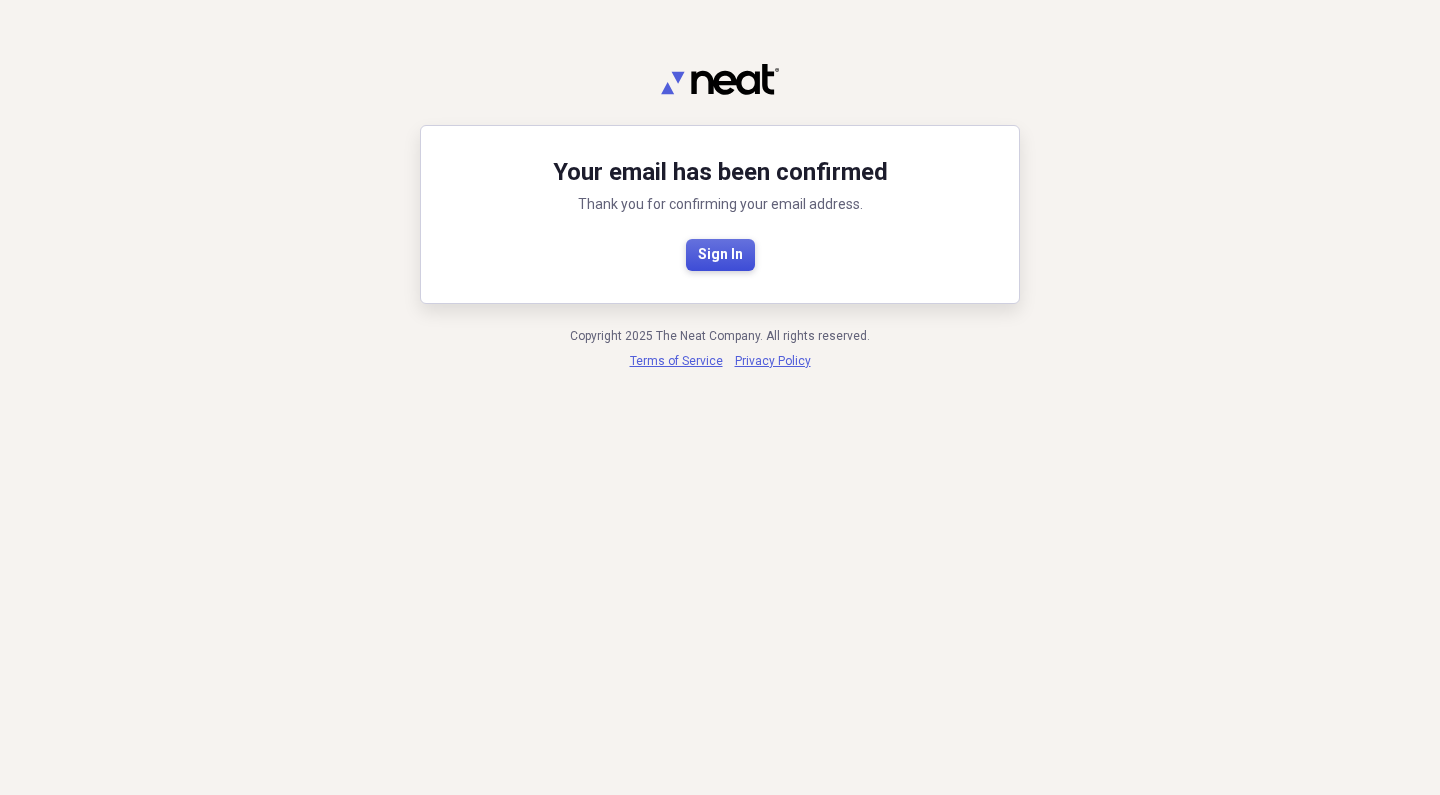 click on "Sign In" at bounding box center (720, 254) 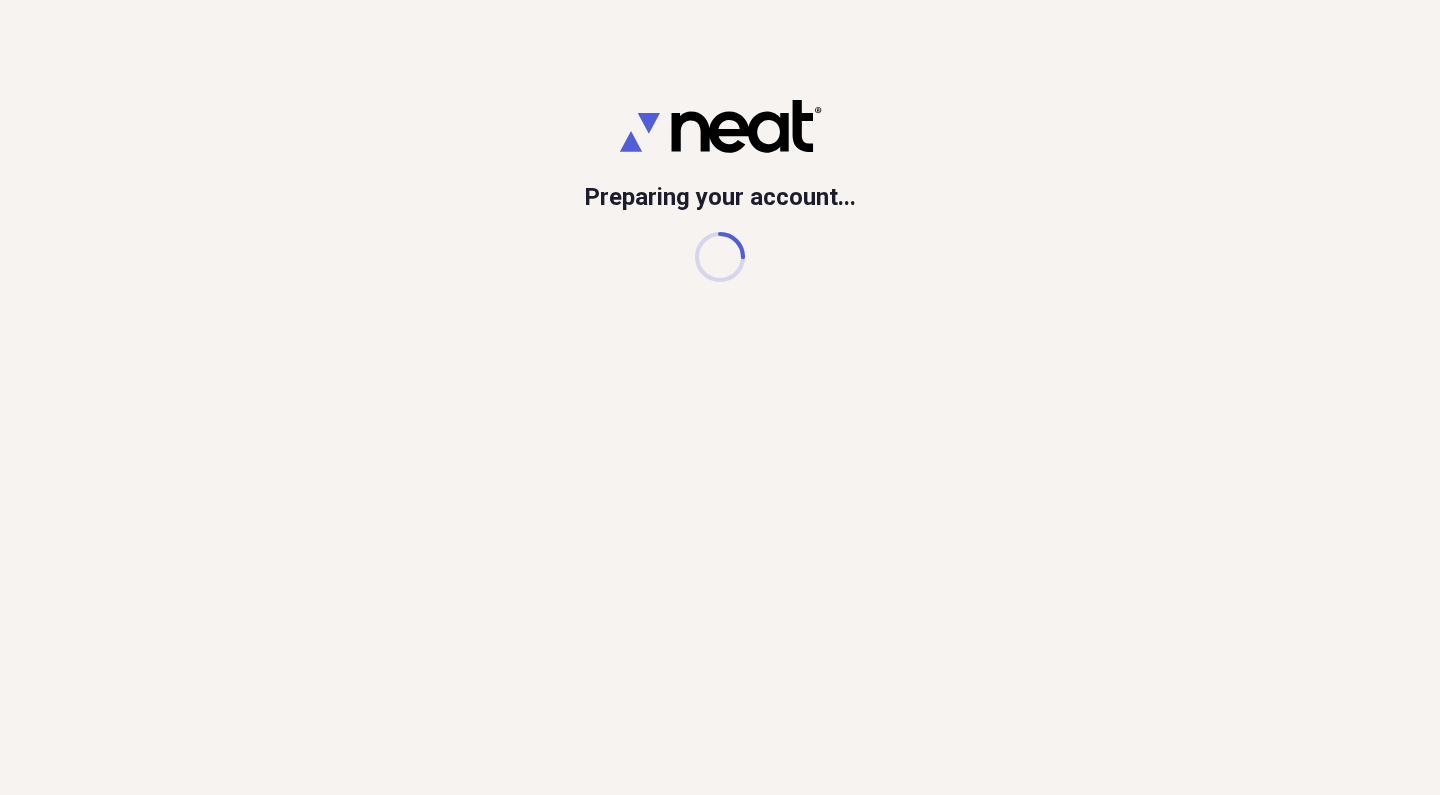scroll, scrollTop: 0, scrollLeft: 0, axis: both 